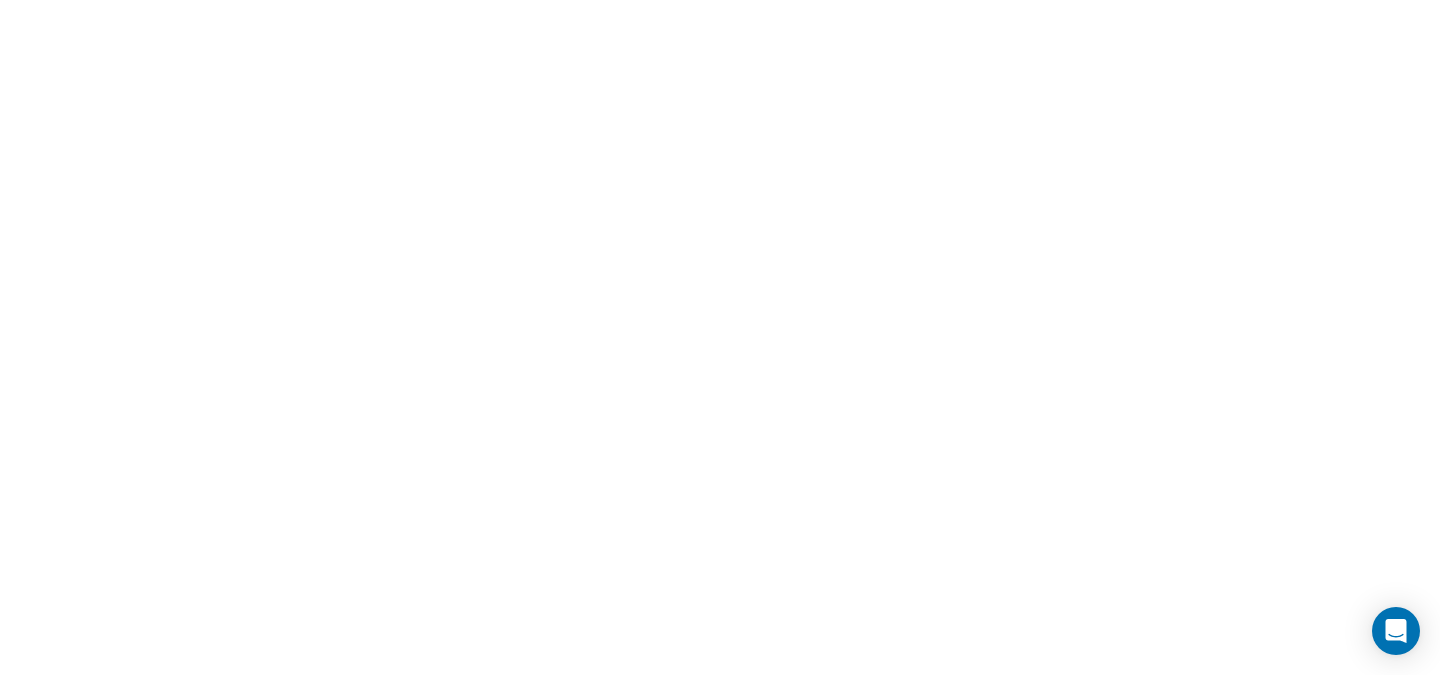 scroll, scrollTop: 0, scrollLeft: 0, axis: both 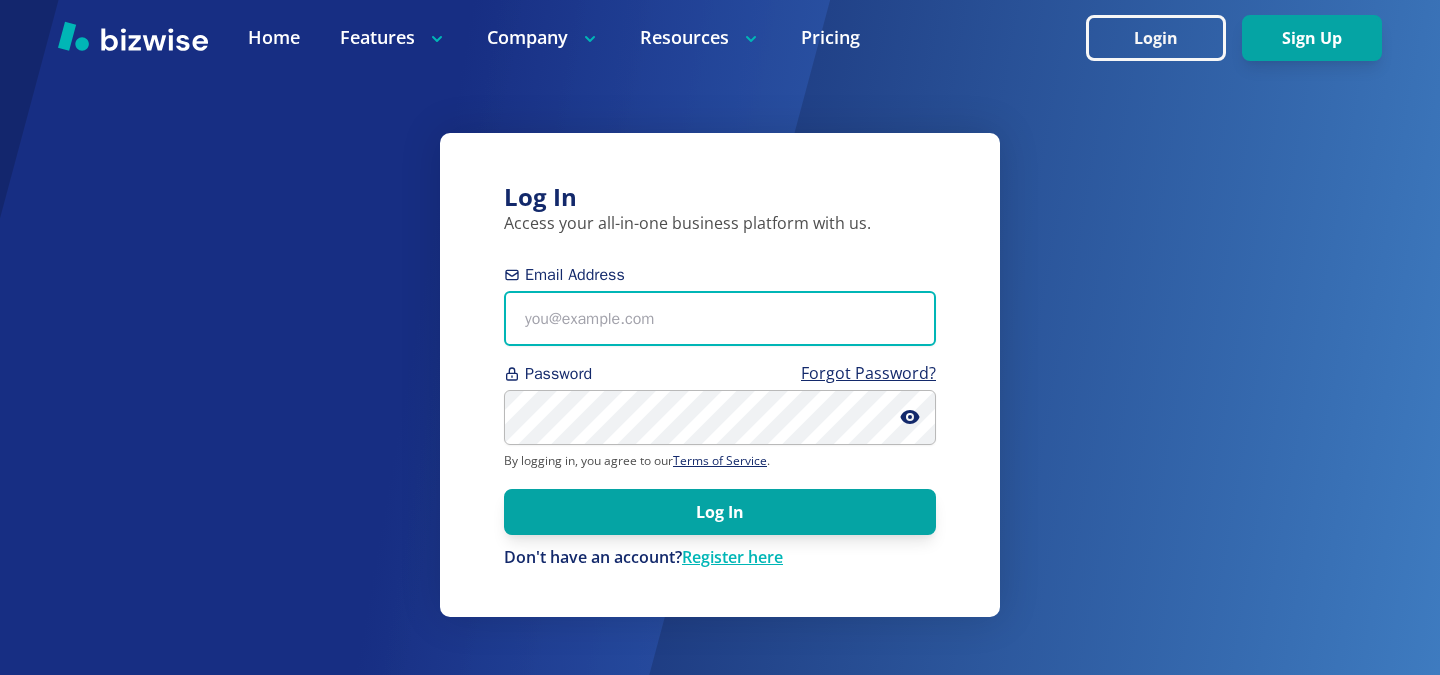 click on "Email Address" at bounding box center [720, 318] 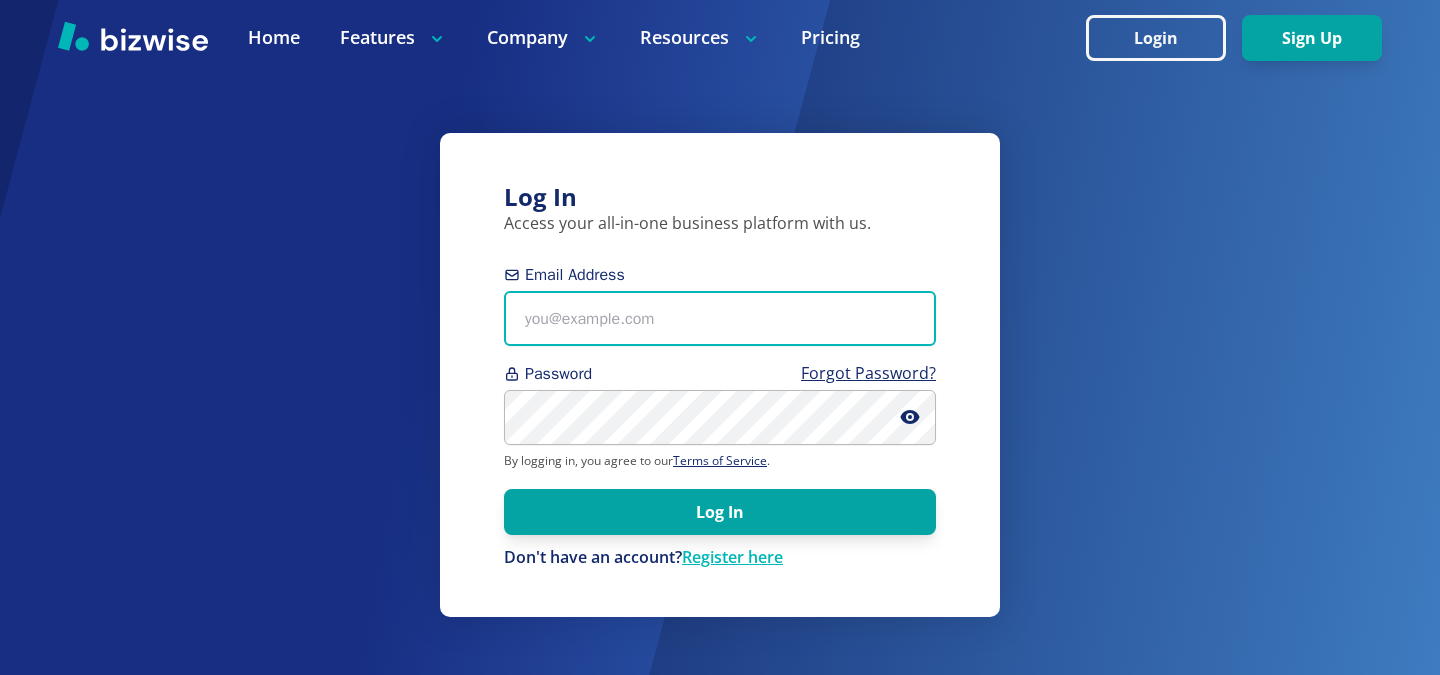 click on "Email Address" at bounding box center (720, 318) 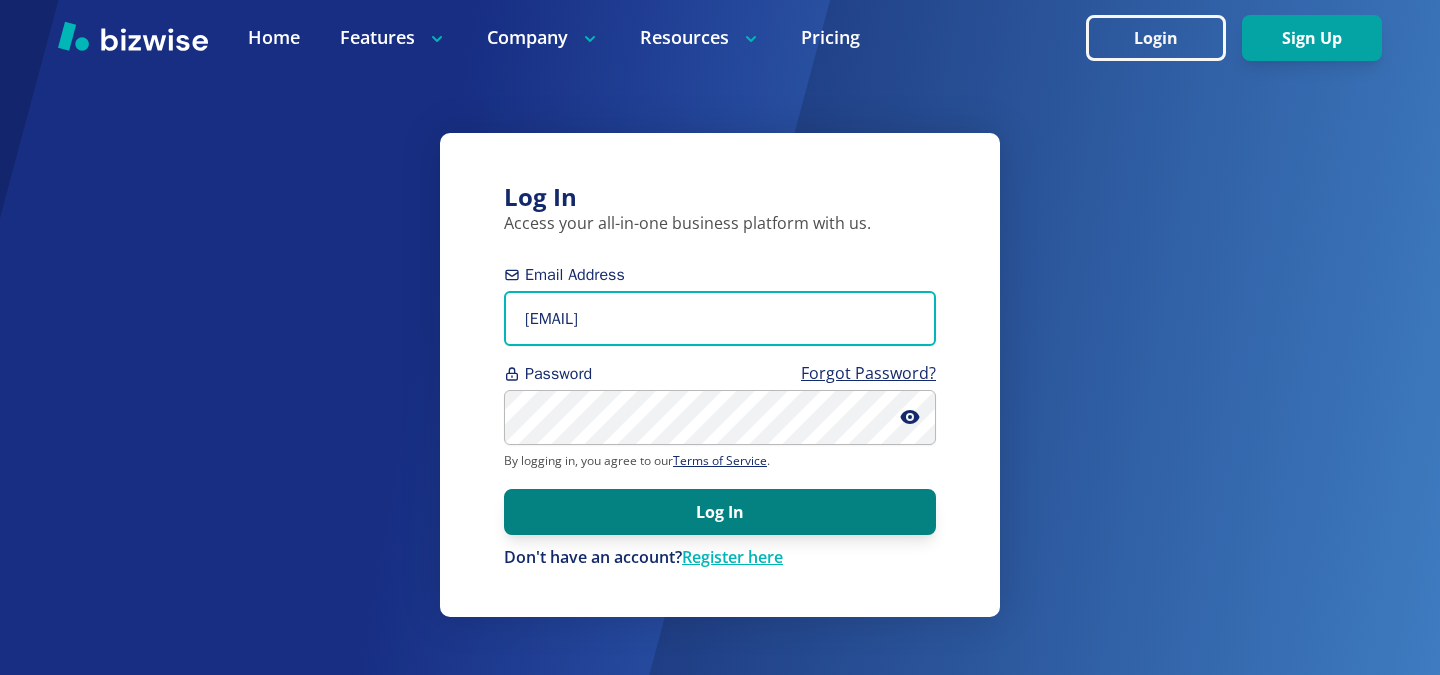type on "[EMAIL]" 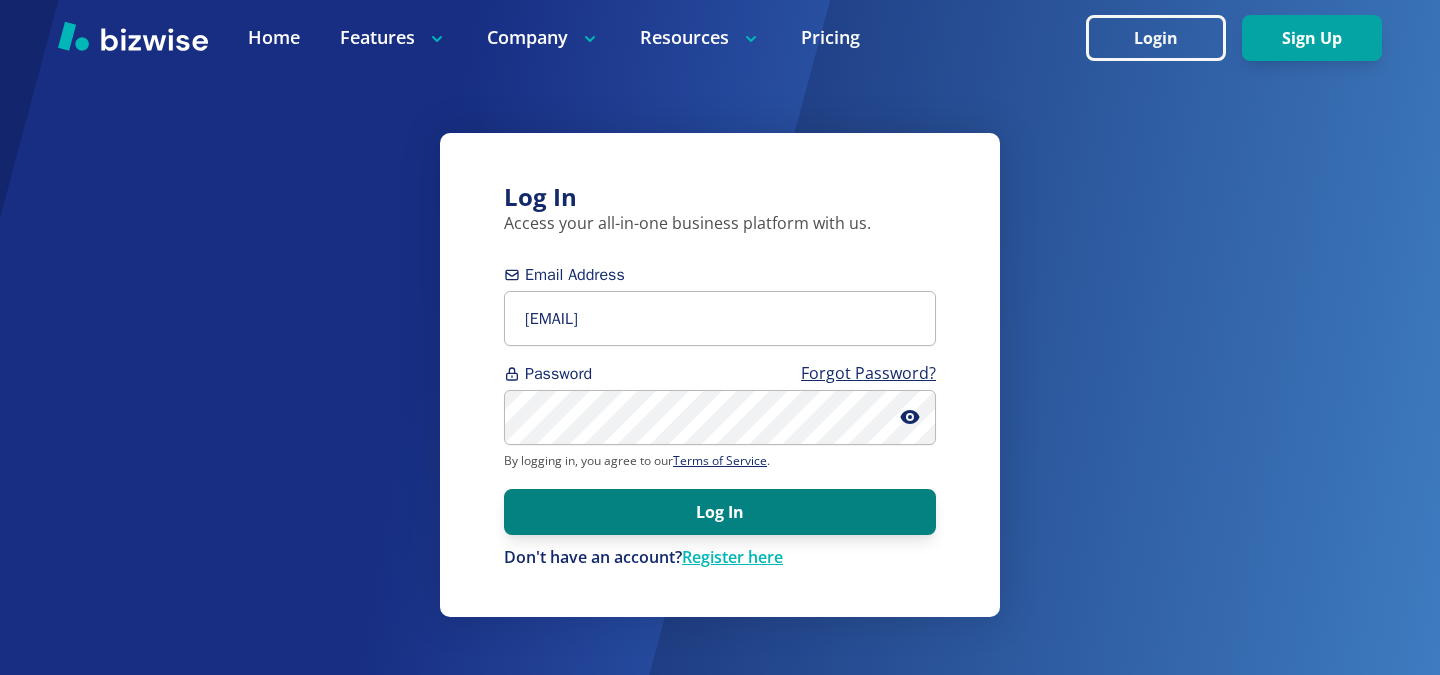 click on "Log In" at bounding box center [720, 512] 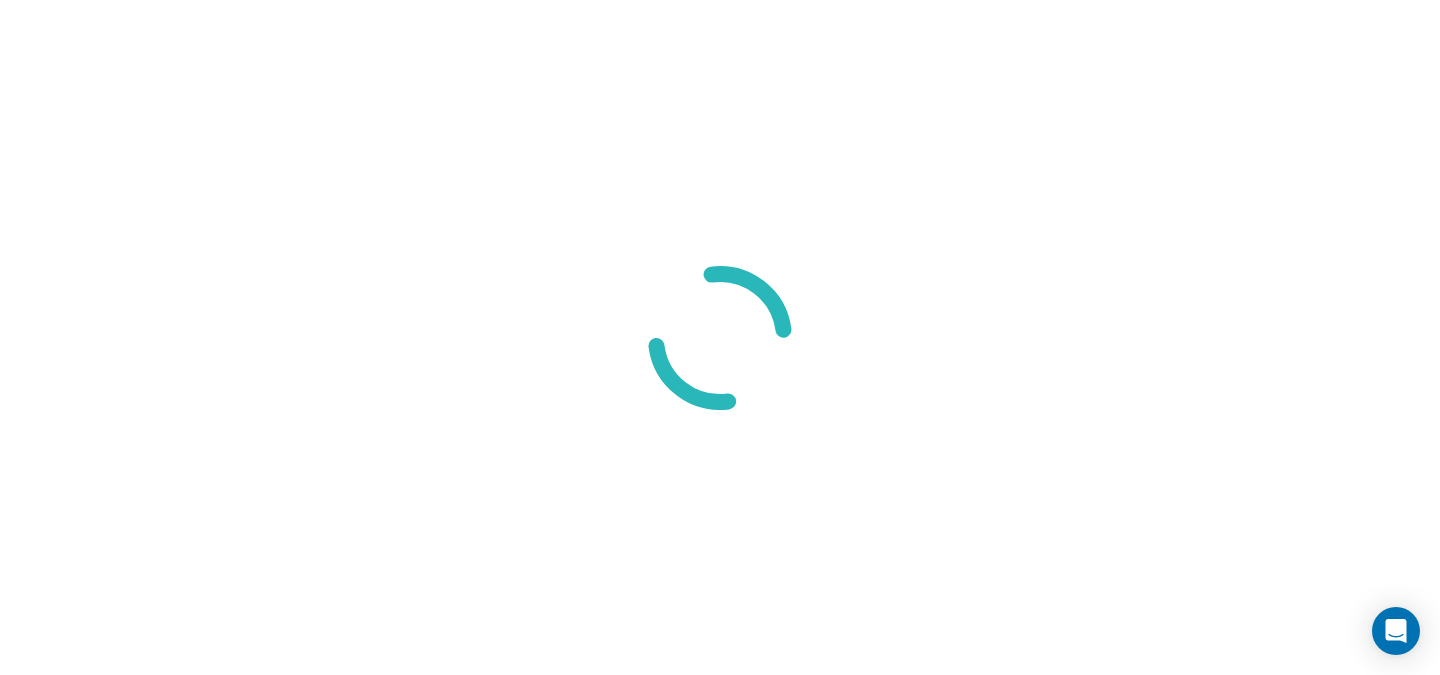 scroll, scrollTop: 0, scrollLeft: 0, axis: both 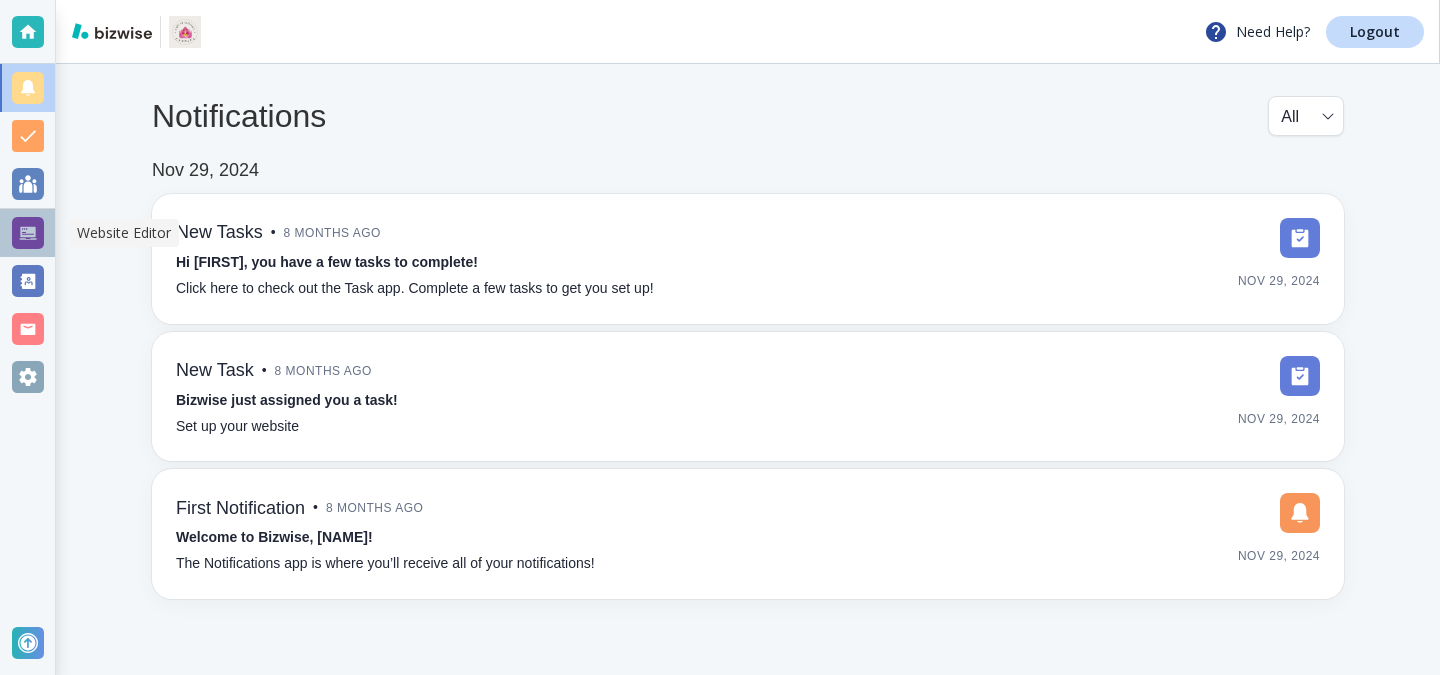 click at bounding box center [27, 233] 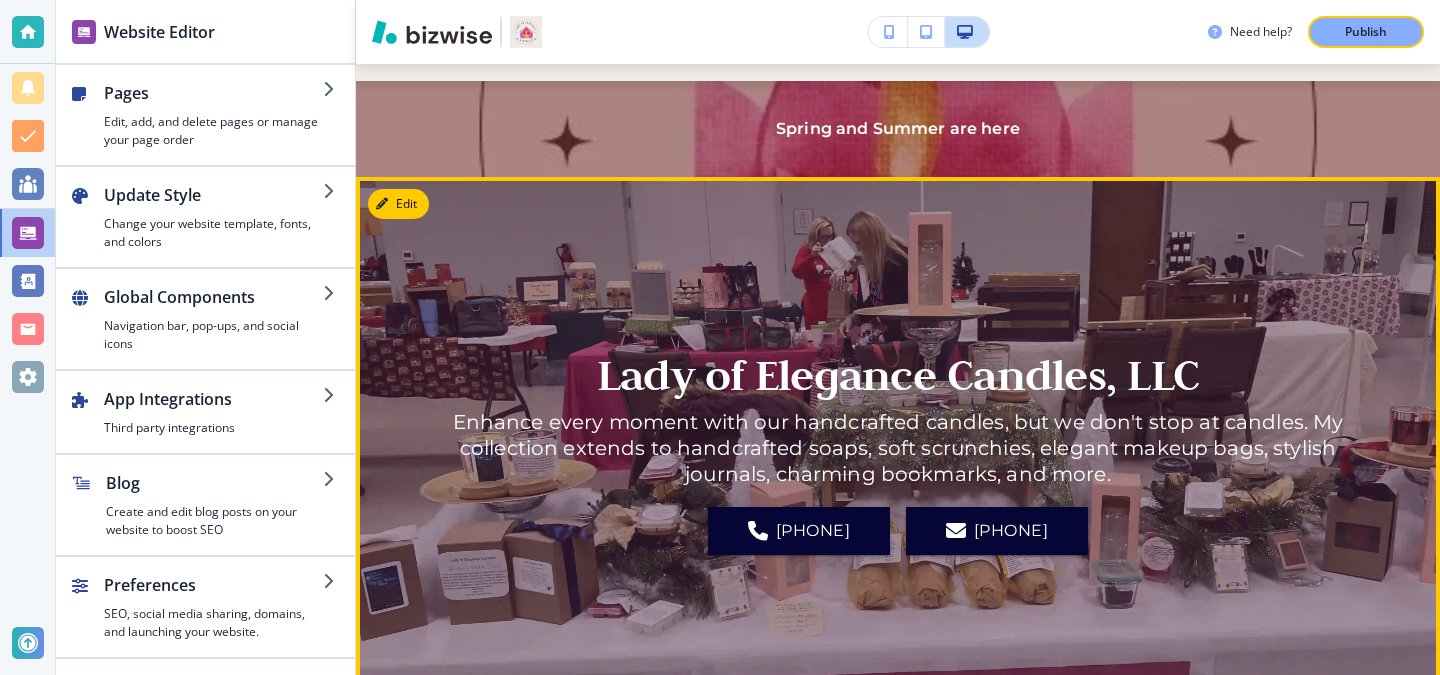 scroll, scrollTop: 0, scrollLeft: 0, axis: both 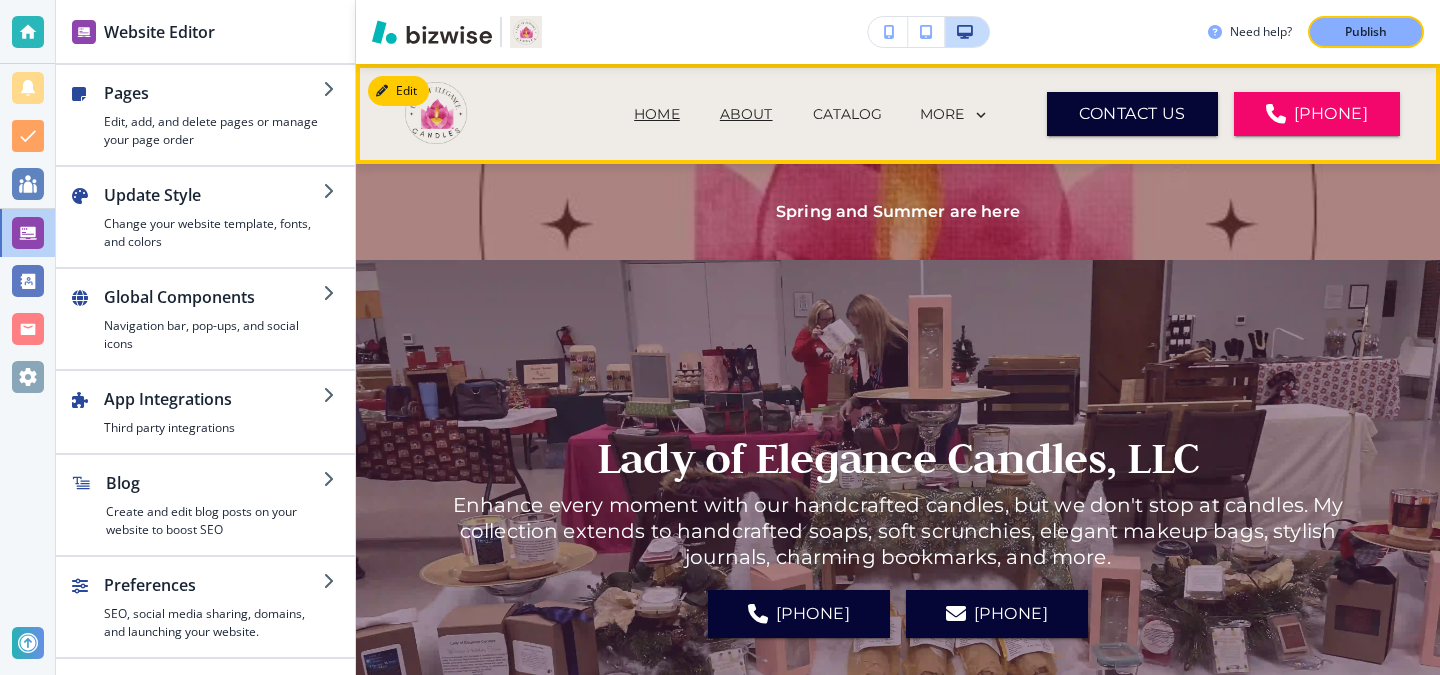 click on "ABOUT" at bounding box center (746, 114) 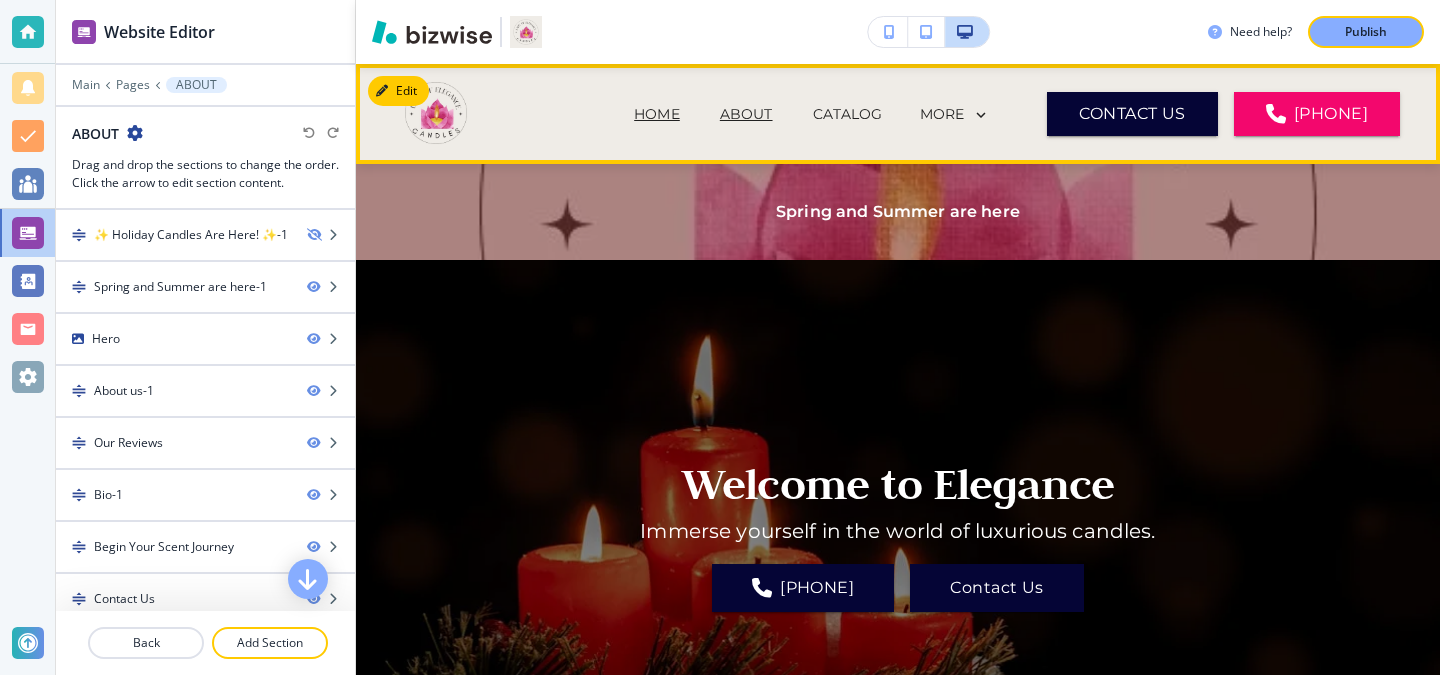 click on "HOME" at bounding box center [657, 114] 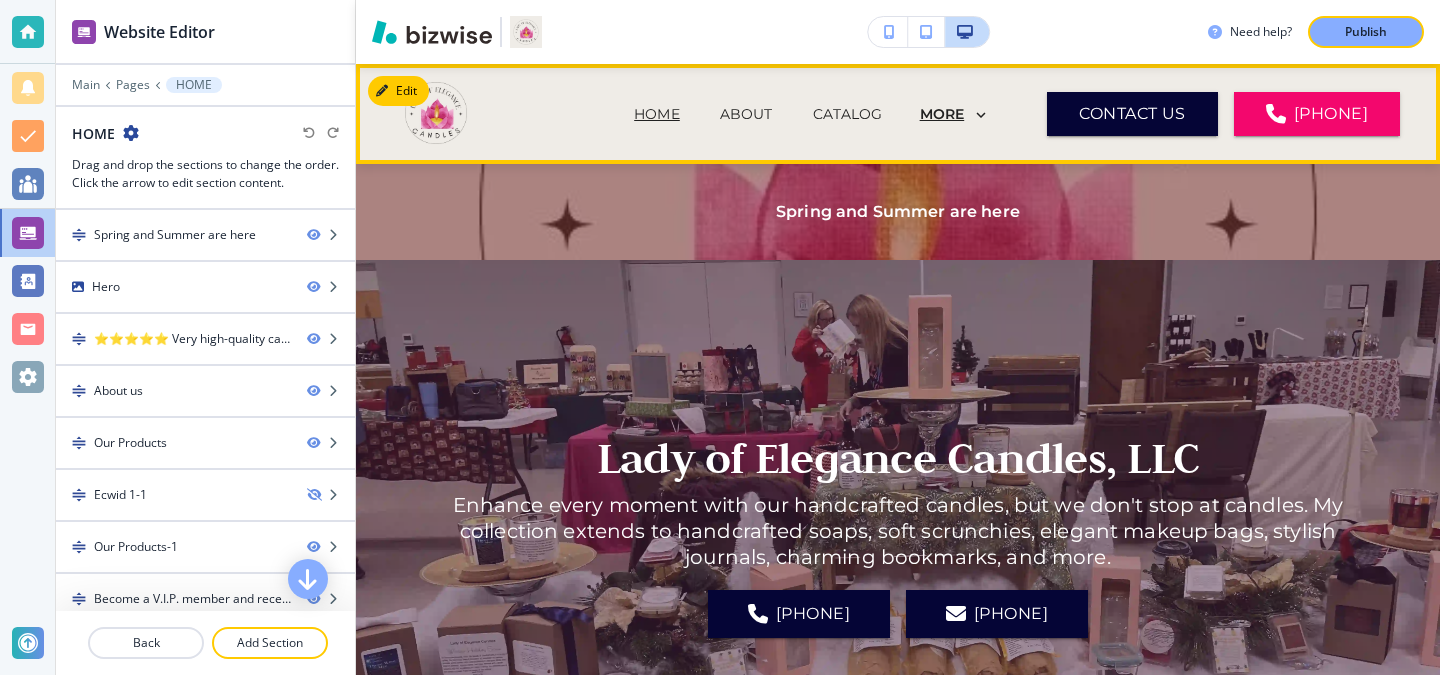 click on "MORE" at bounding box center (942, 114) 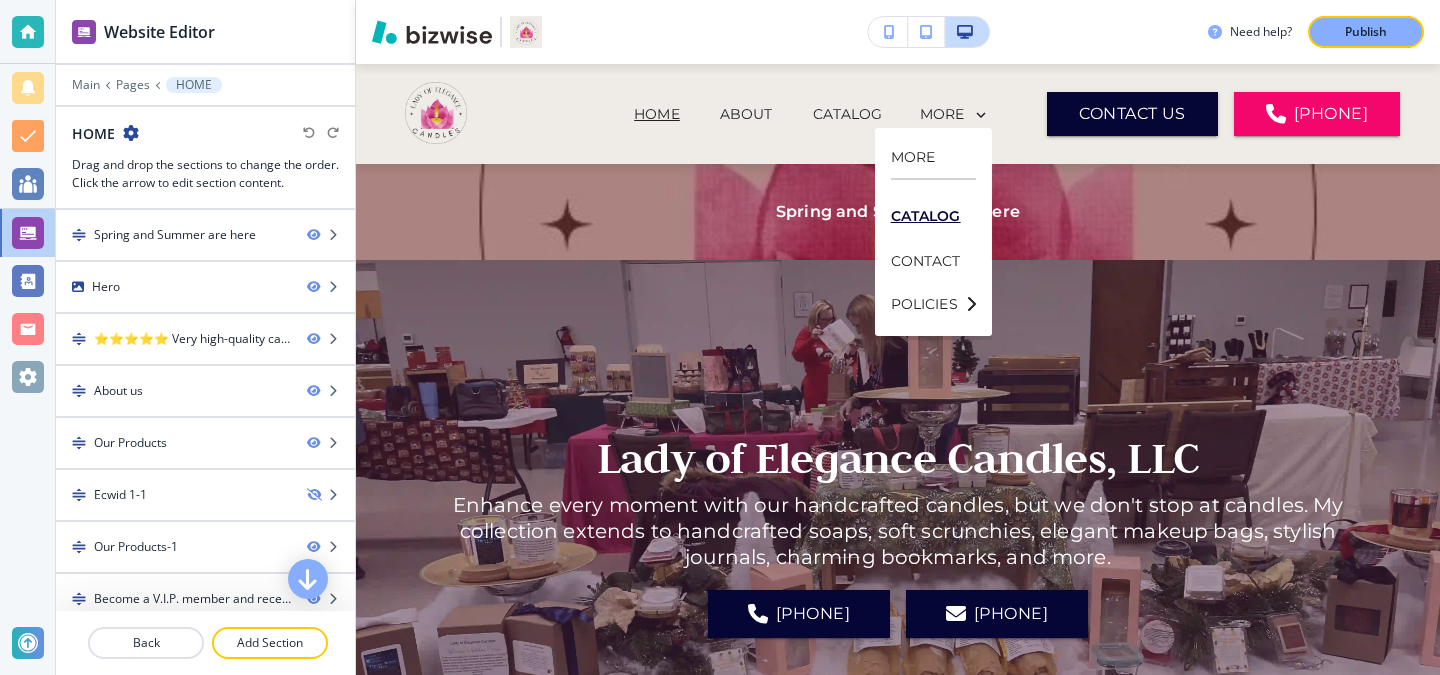 click on "CATALOG" at bounding box center (933, 216) 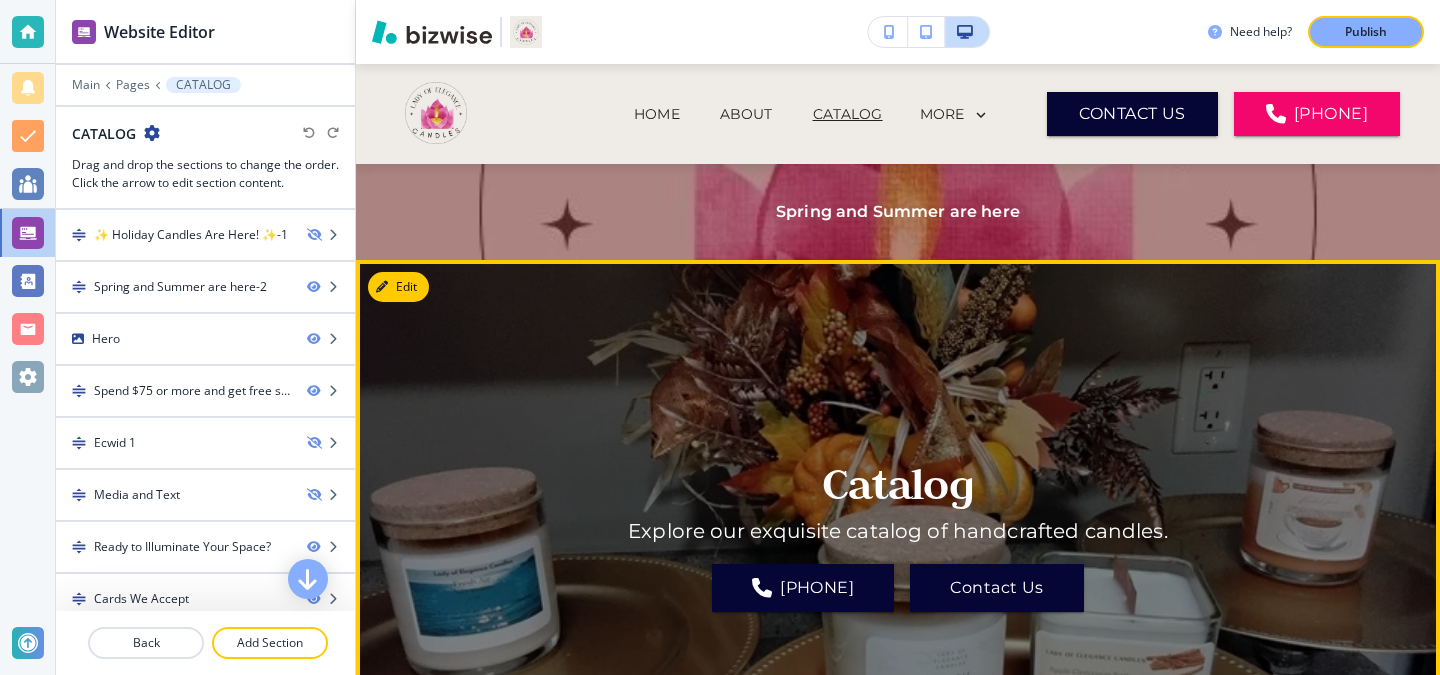 scroll, scrollTop: 144, scrollLeft: 0, axis: vertical 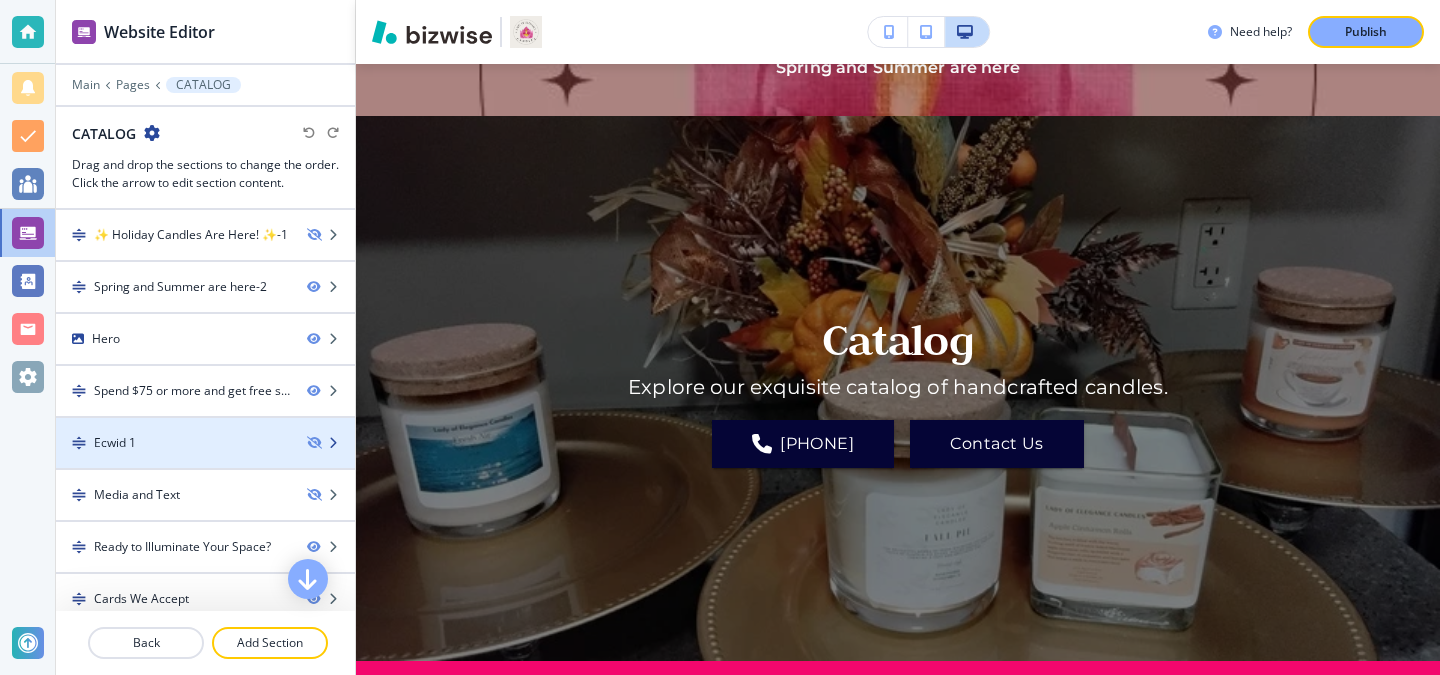 click on "Ecwid 1" at bounding box center [173, 443] 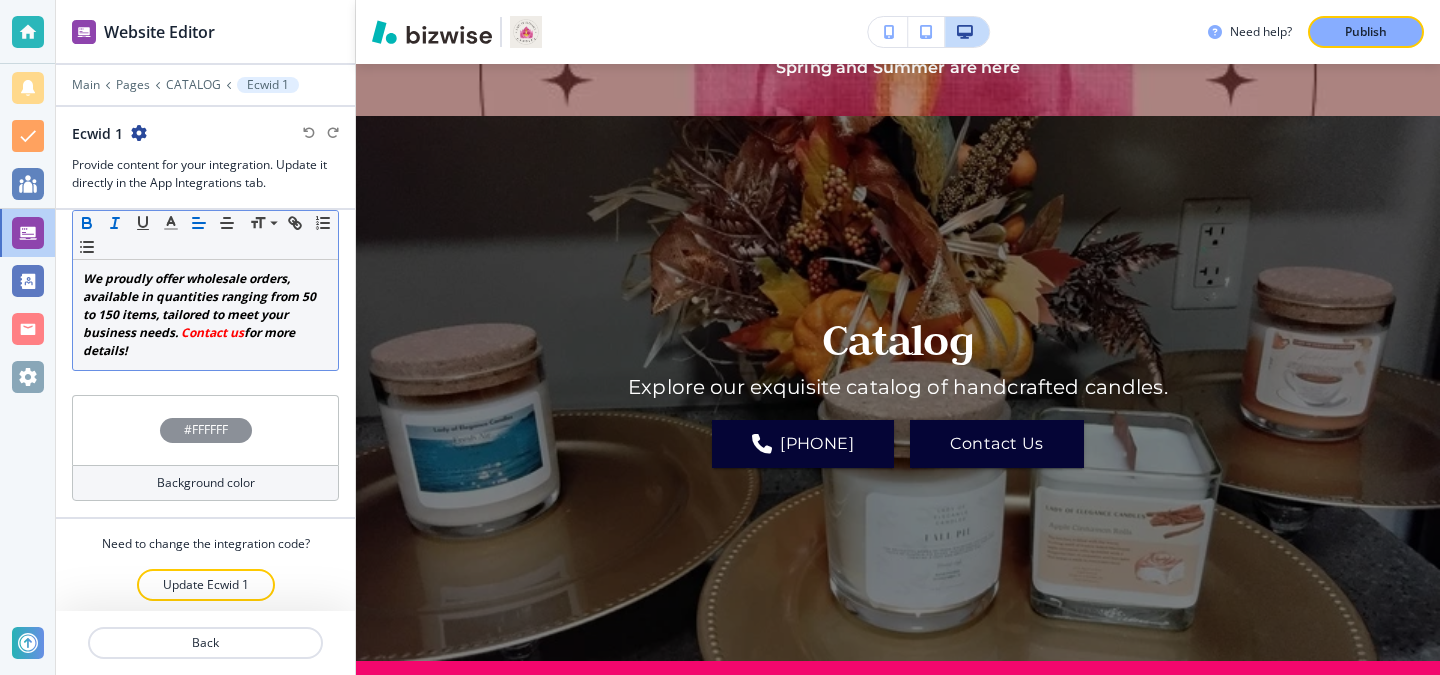 scroll, scrollTop: 187, scrollLeft: 0, axis: vertical 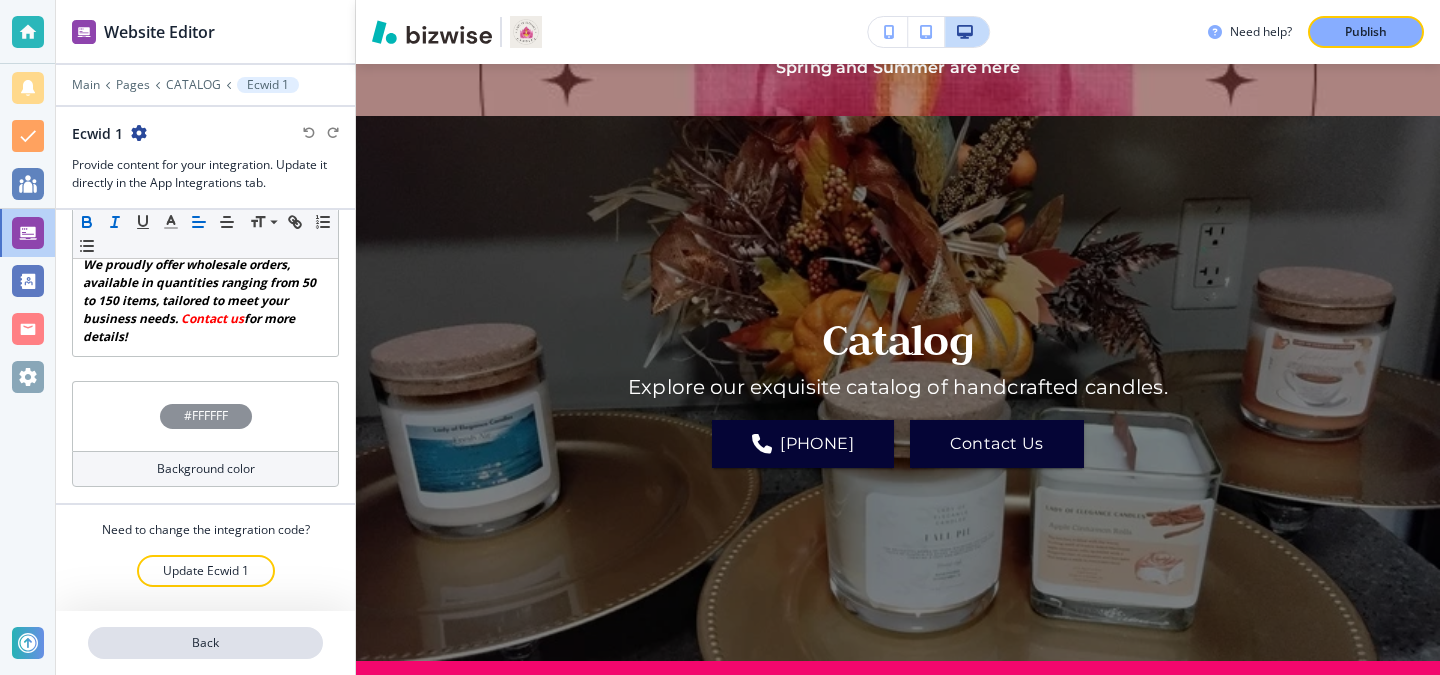 click on "Back" at bounding box center [205, 643] 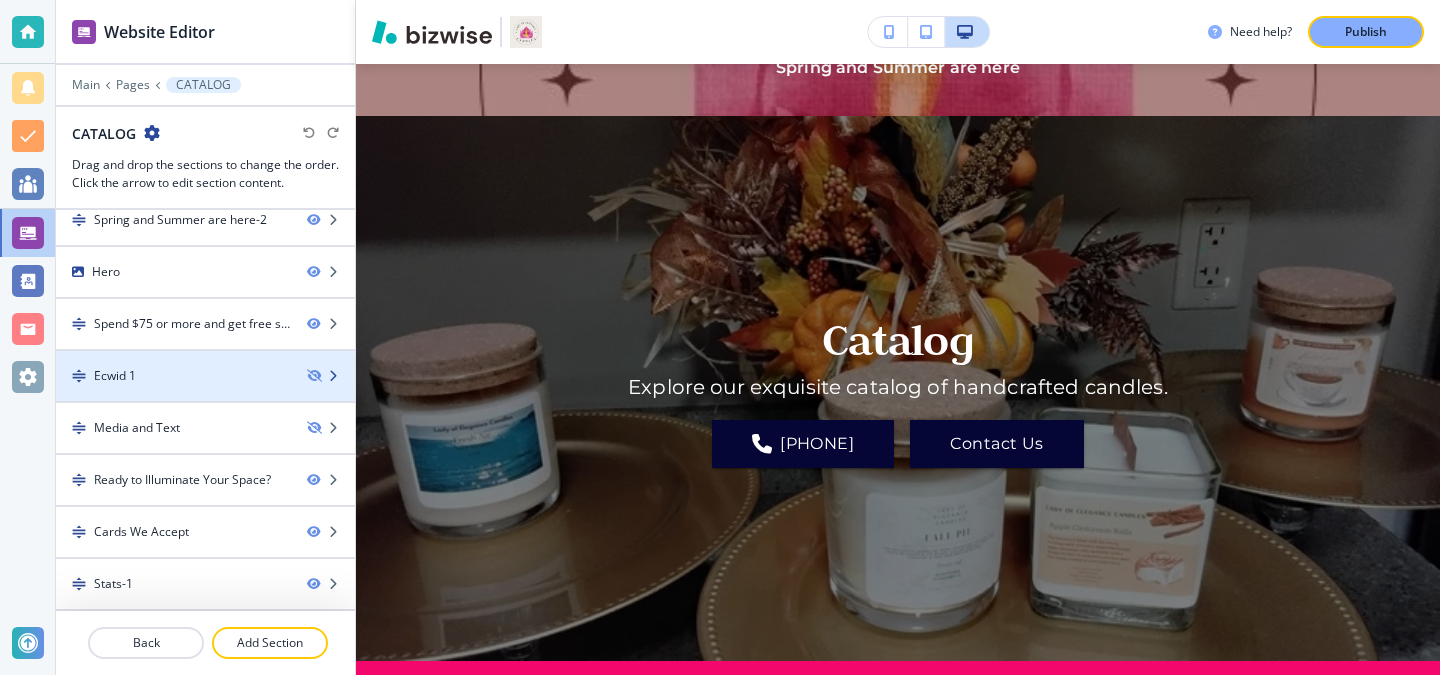 scroll, scrollTop: 0, scrollLeft: 0, axis: both 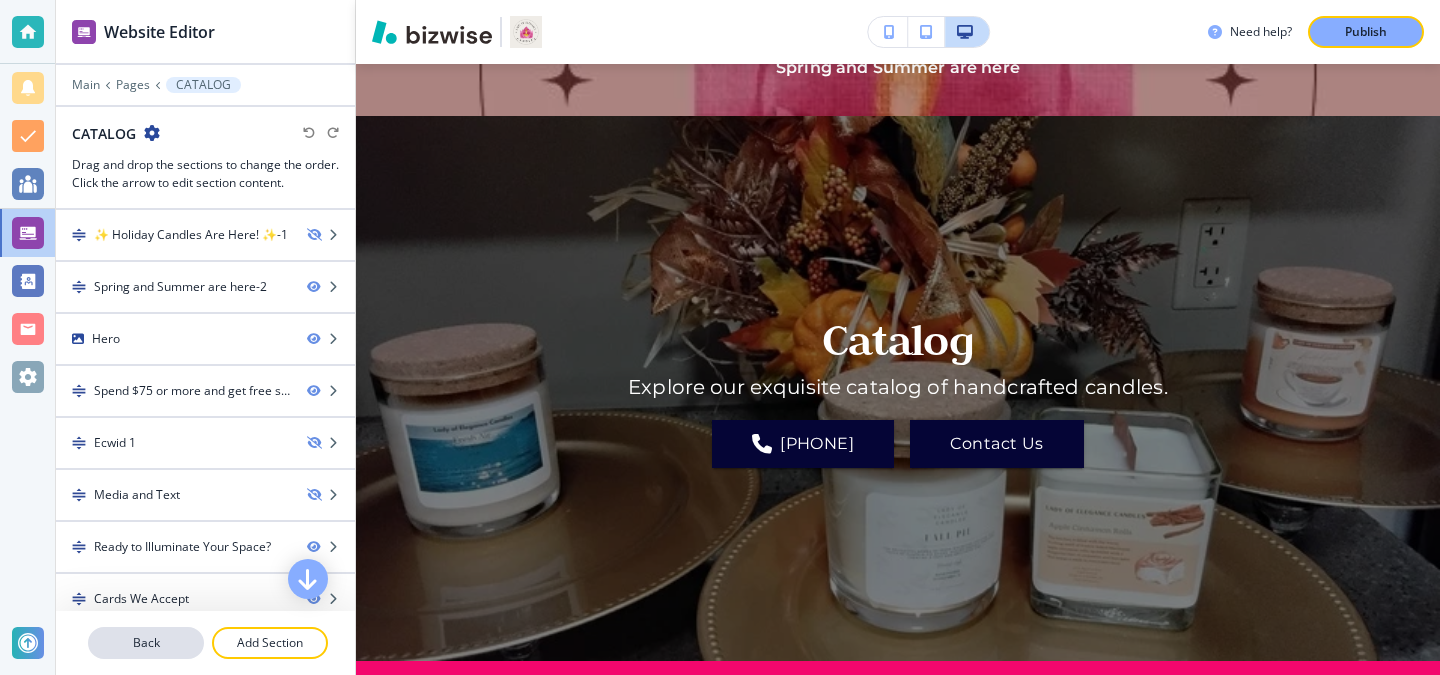 click on "Back" at bounding box center [146, 643] 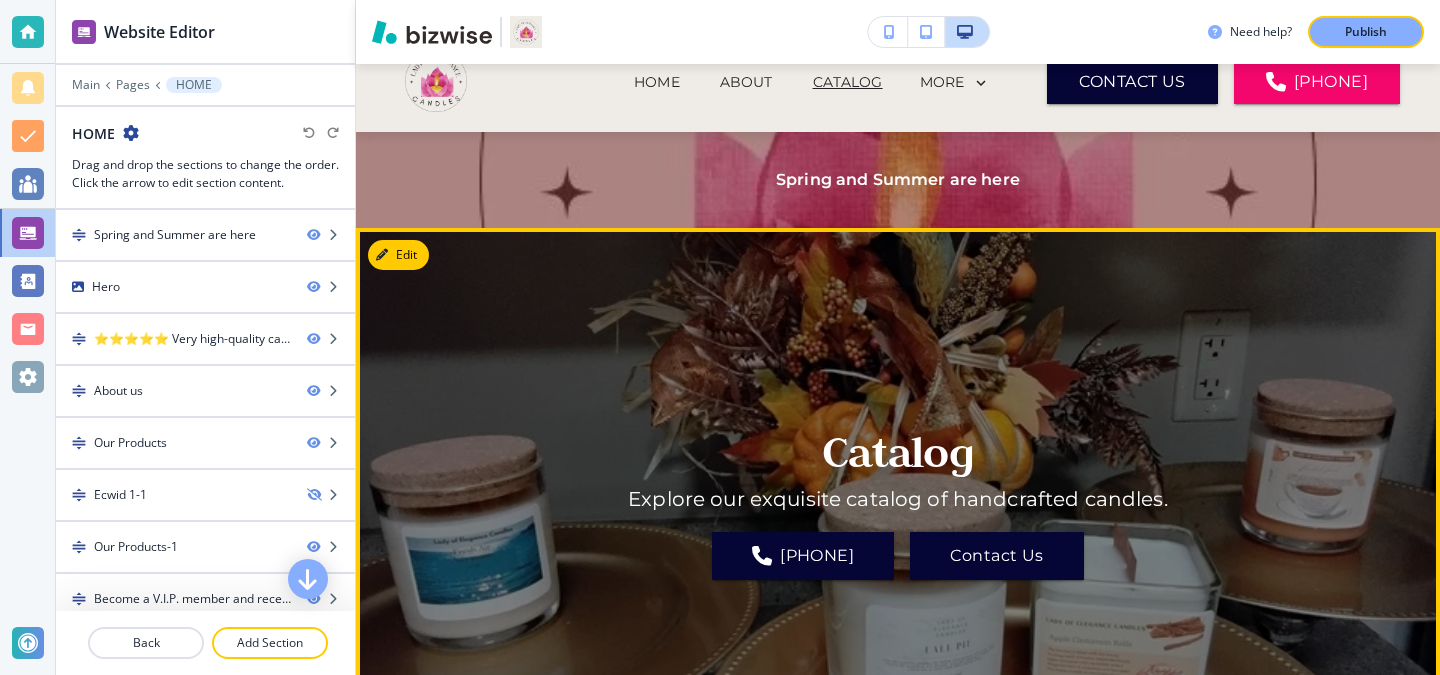 scroll, scrollTop: 0, scrollLeft: 0, axis: both 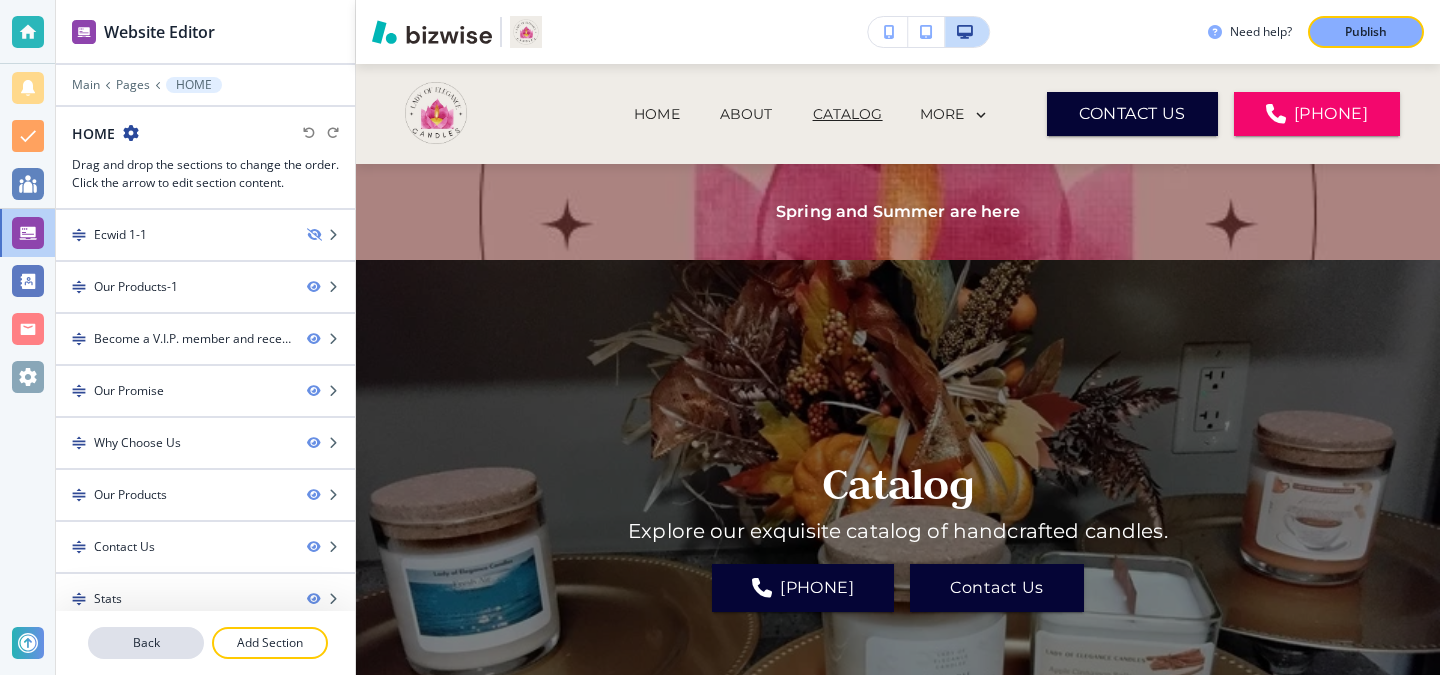 click on "Back" at bounding box center [146, 643] 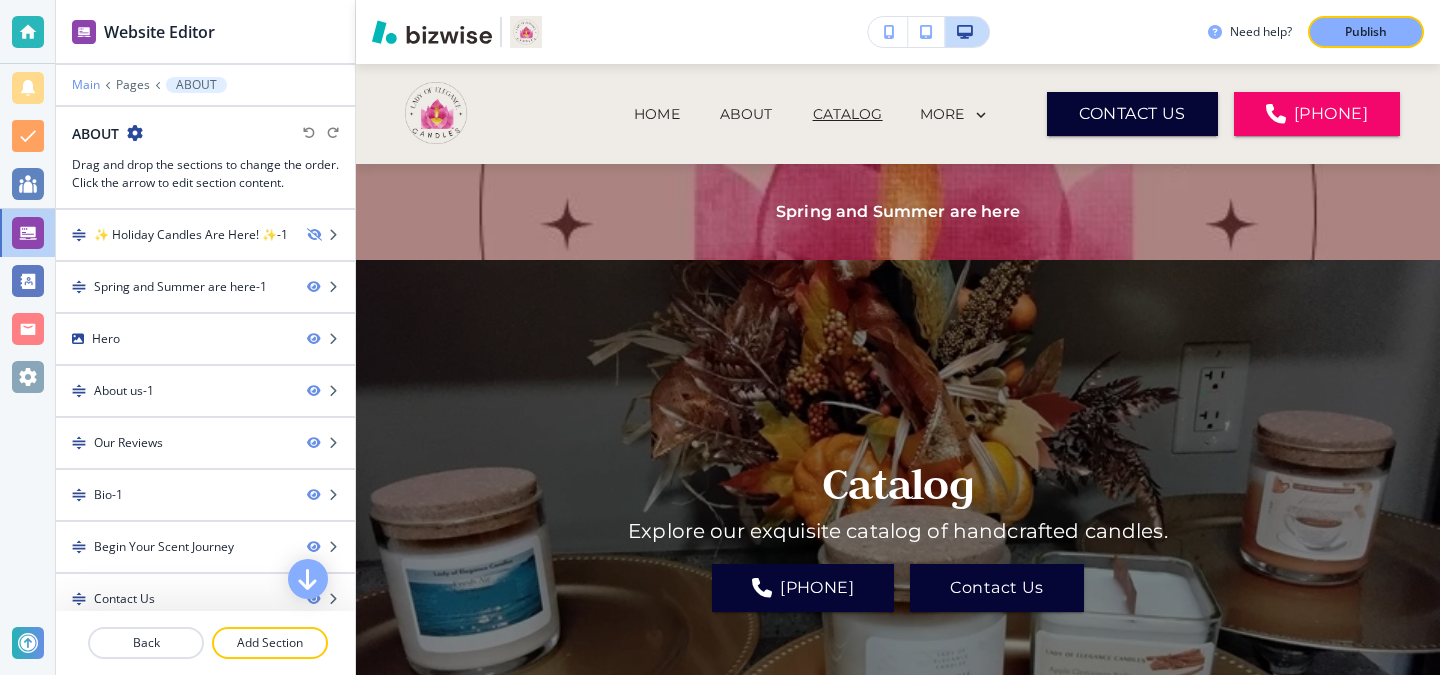 click on "Main" at bounding box center (86, 85) 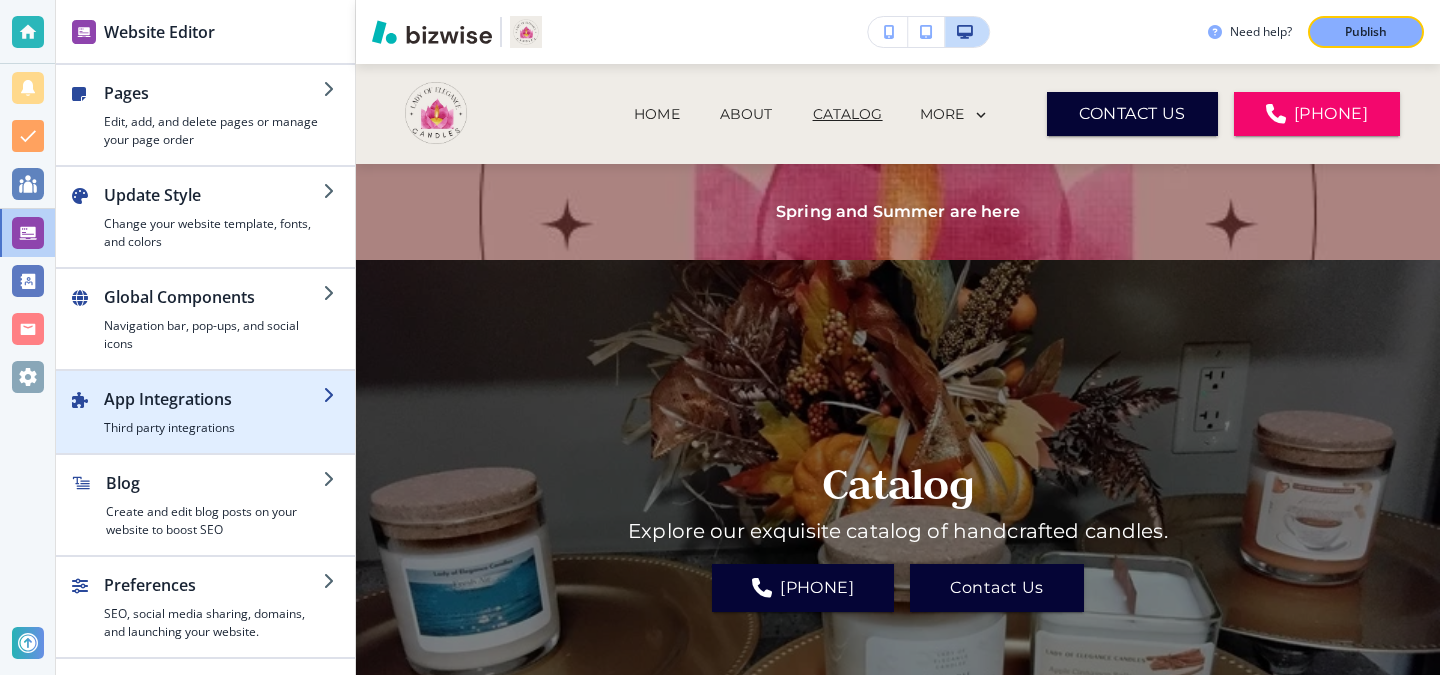 click on "Third party integrations" at bounding box center [213, 428] 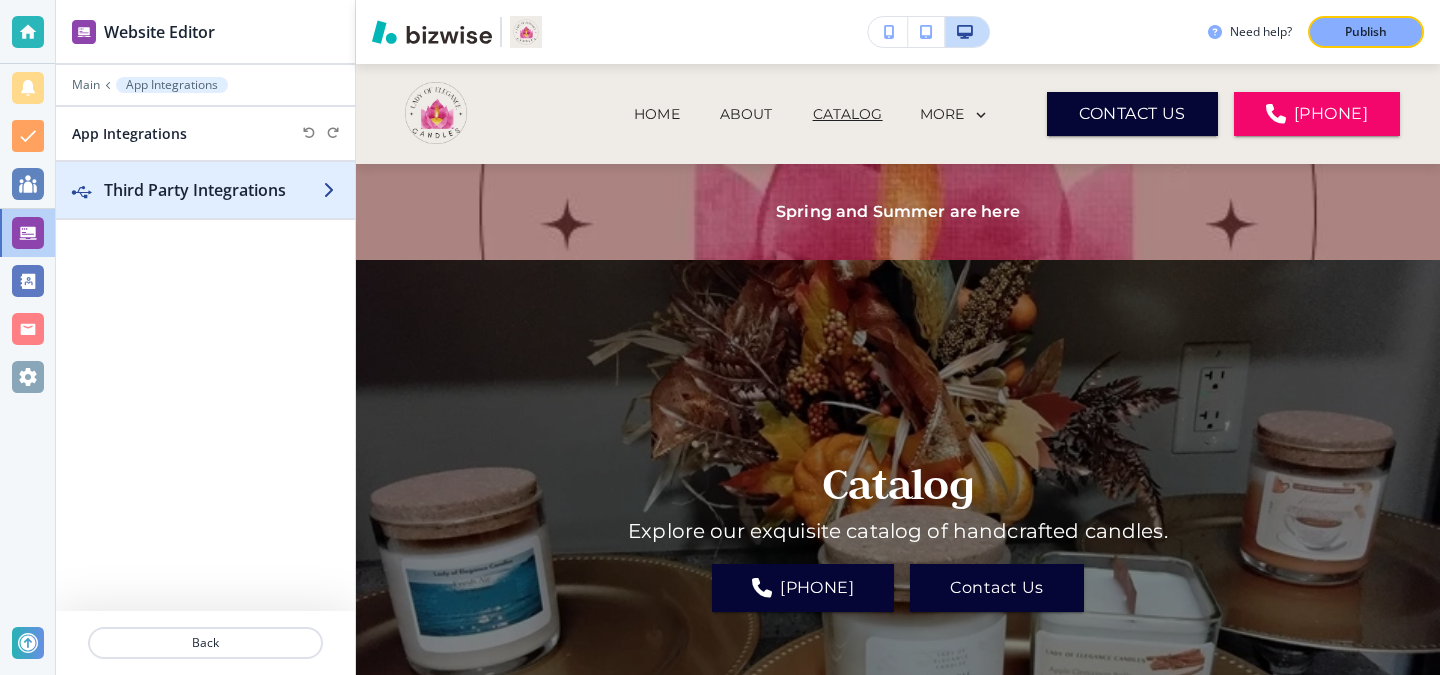 click at bounding box center [205, 210] 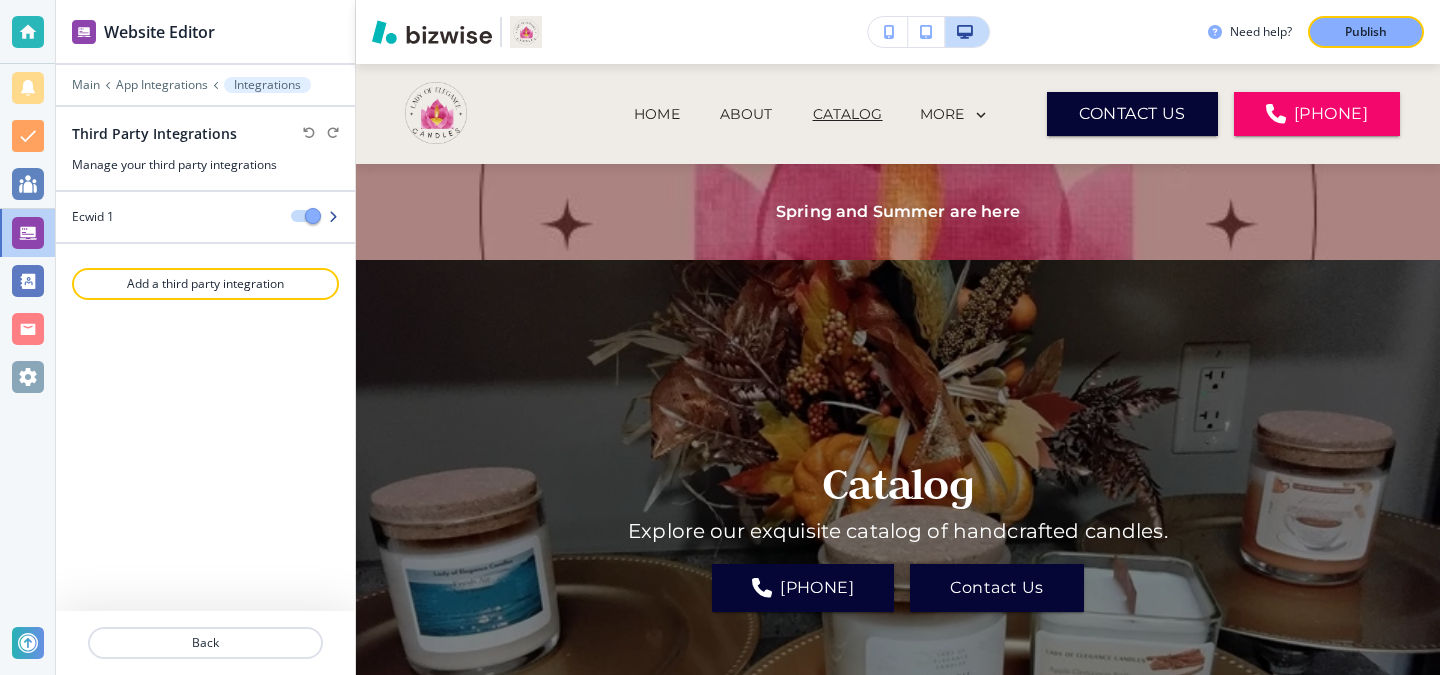 click at bounding box center [205, 234] 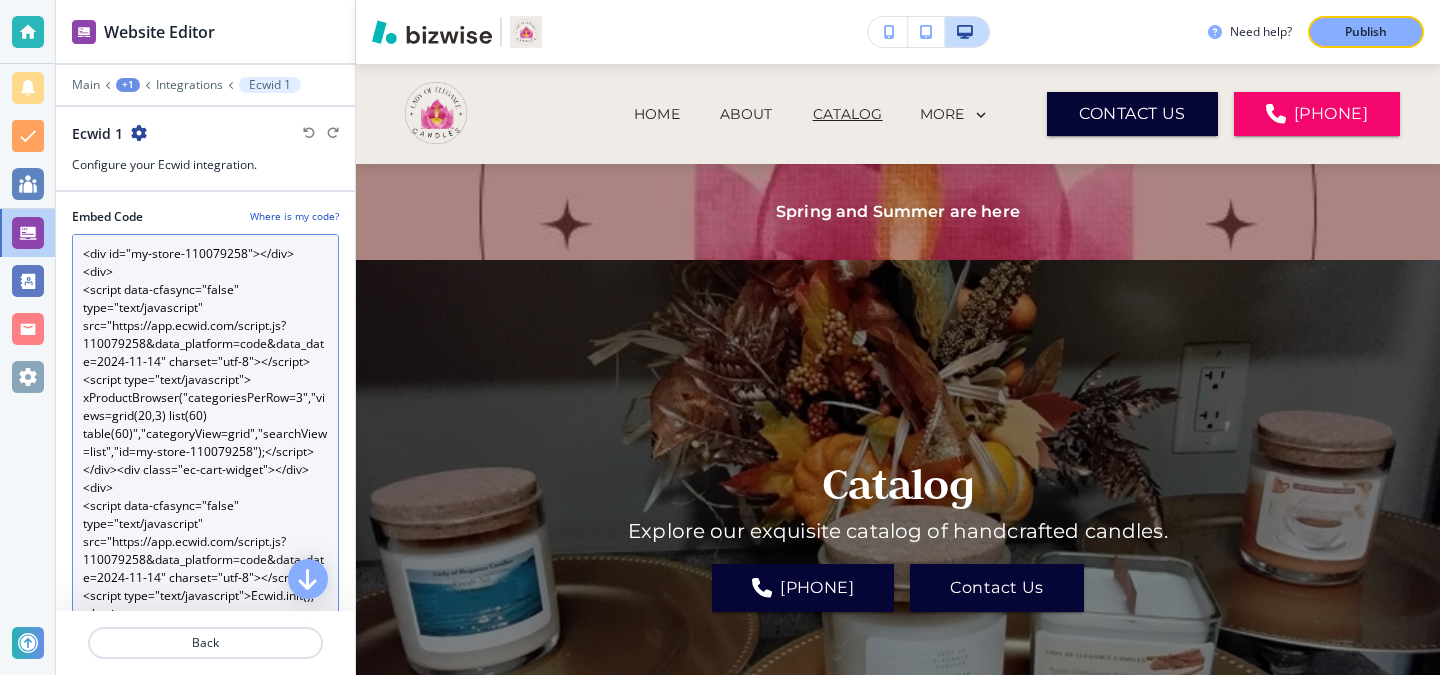 scroll, scrollTop: 36, scrollLeft: 0, axis: vertical 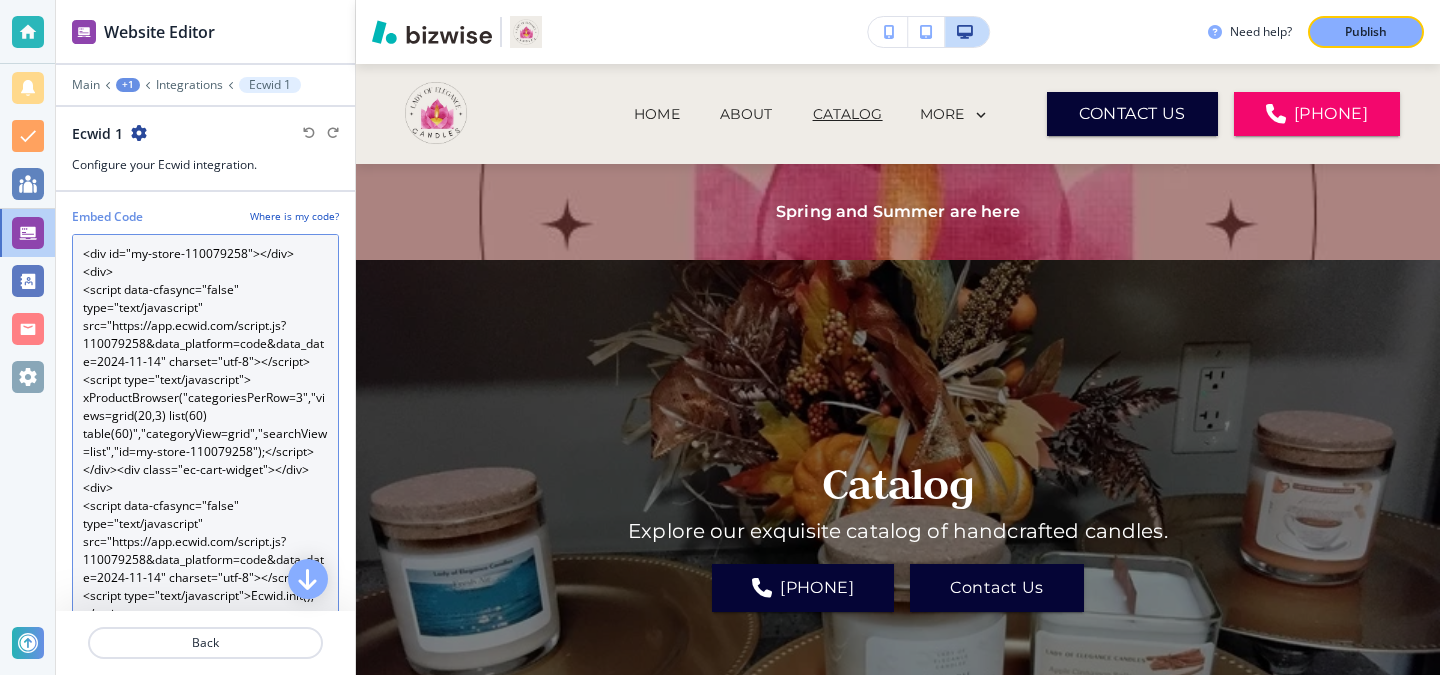 drag, startPoint x: 199, startPoint y: 599, endPoint x: 56, endPoint y: 216, distance: 408.82513 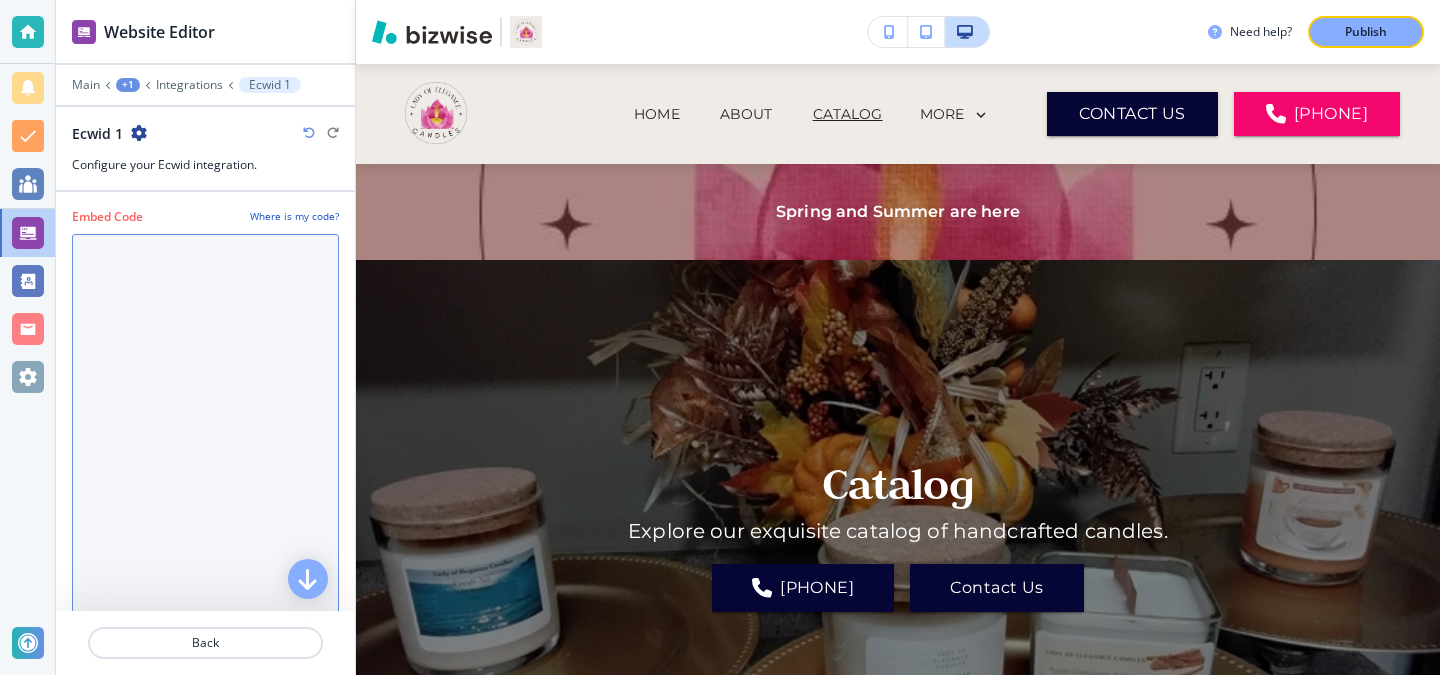 paste on "<div id="my-store-88091008"></div>
<div>
<script data-cfasync="false" type="text/javascript" src="https://app.ecwid.com/script.js?88091008&data_platform=code&data_date=2025-08-05" charset="utf-8"></script><script type="text/javascript"> xProductBrowser("categoriesPerRow=3","views=grid(20,3) list(60) table(60)","categoryView=grid","searchView=list","id=my-store-88091008");</script>
</div>" 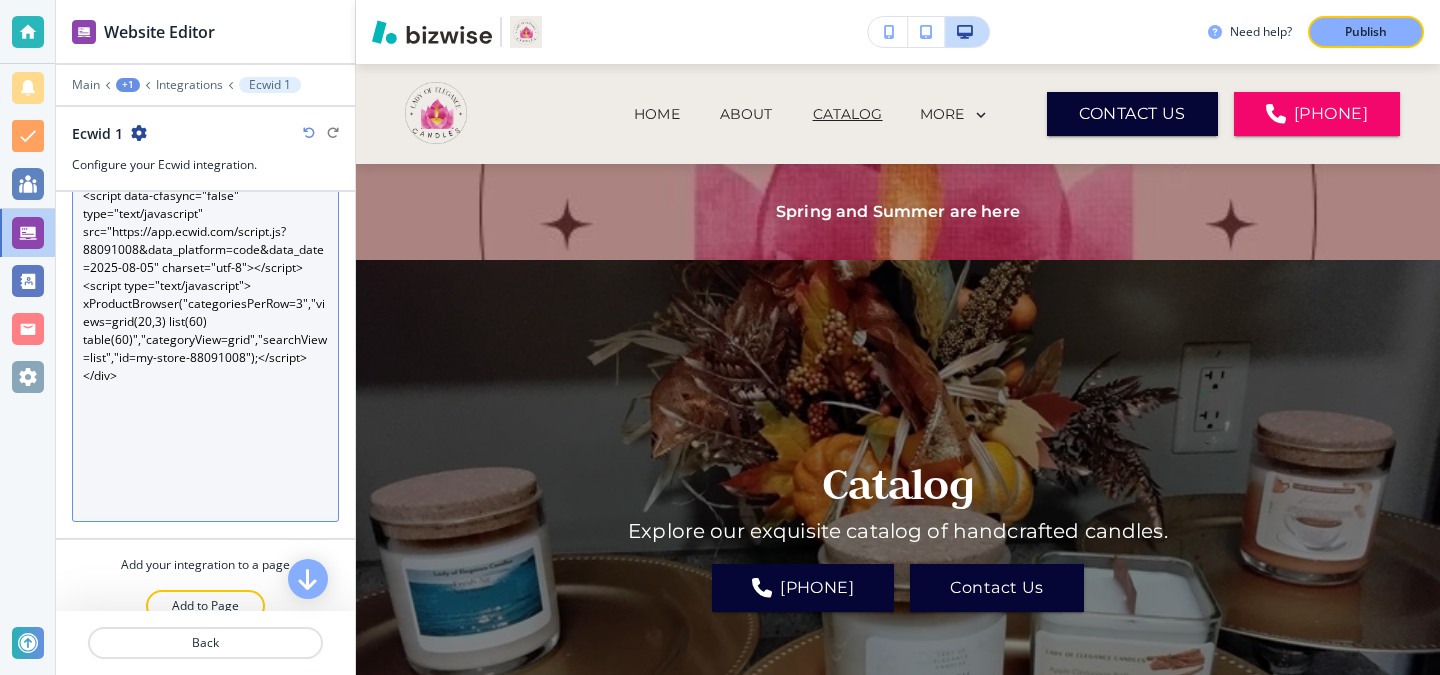scroll, scrollTop: 121, scrollLeft: 0, axis: vertical 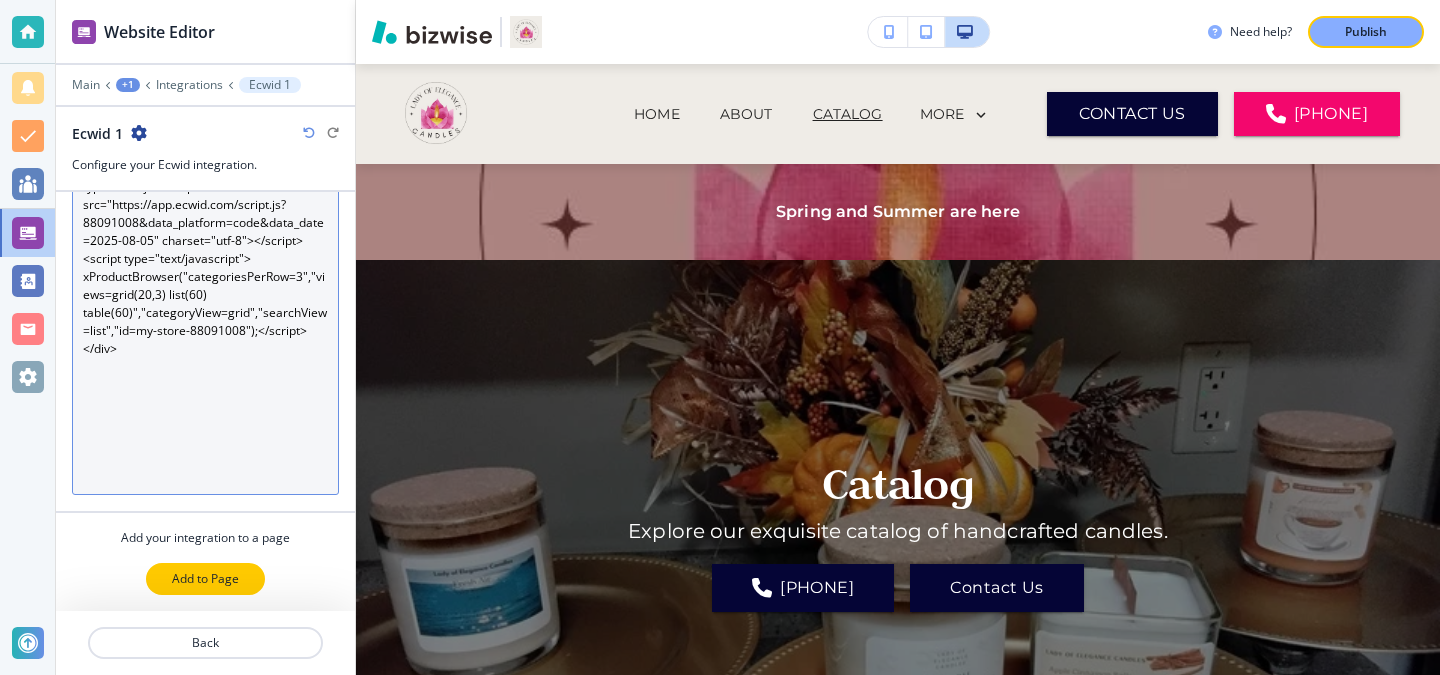 type on "<div id="my-store-88091008"></div>
<div>
<script data-cfasync="false" type="text/javascript" src="https://app.ecwid.com/script.js?88091008&data_platform=code&data_date=2025-08-05" charset="utf-8"></script><script type="text/javascript"> xProductBrowser("categoriesPerRow=3","views=grid(20,3) list(60) table(60)","categoryView=grid","searchView=list","id=my-store-88091008");</script>
</div>" 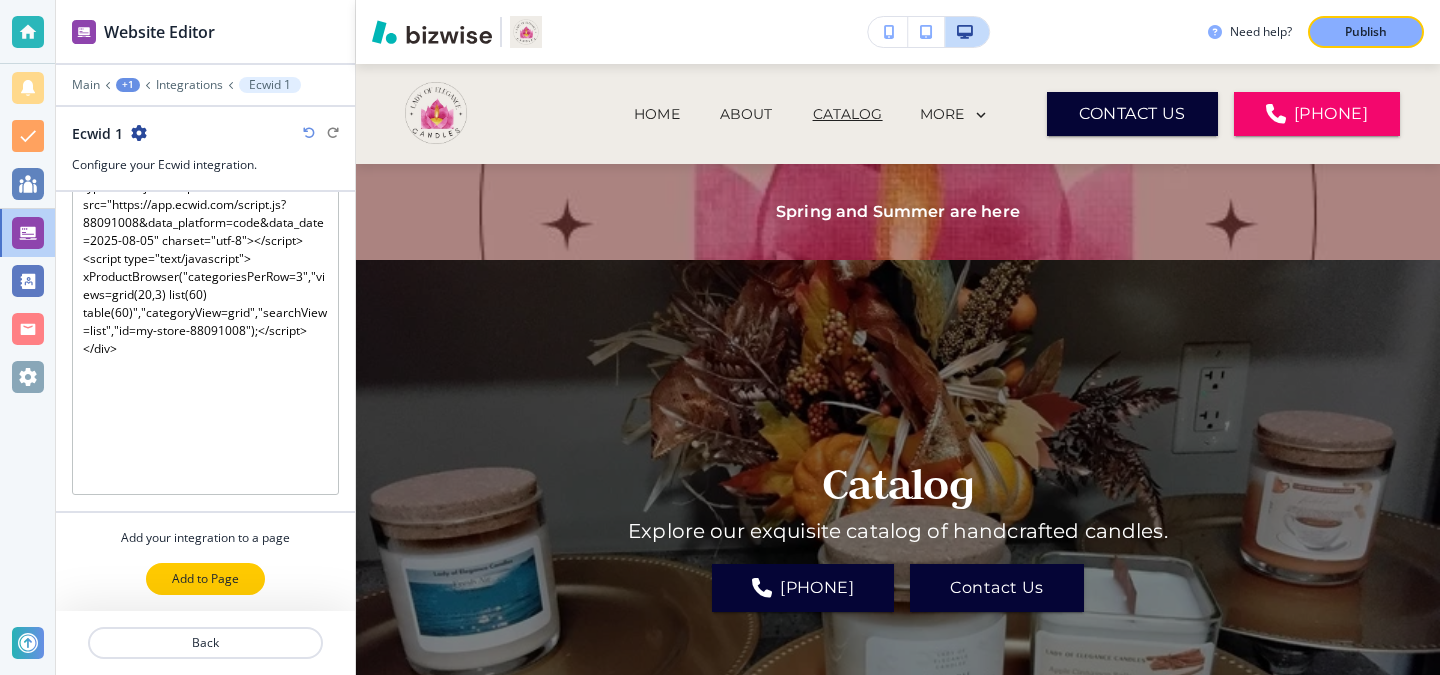 click on "Add to Page" at bounding box center (205, 579) 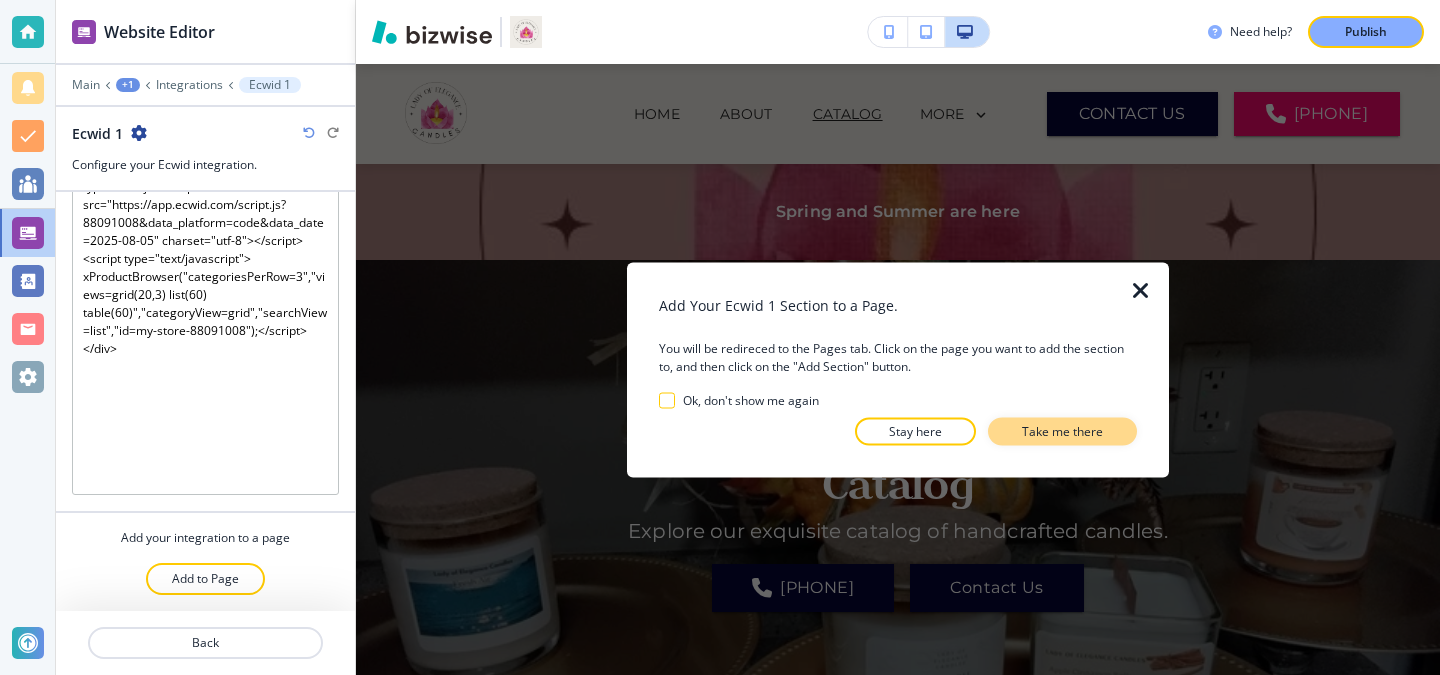click on "Take me there" at bounding box center [1062, 431] 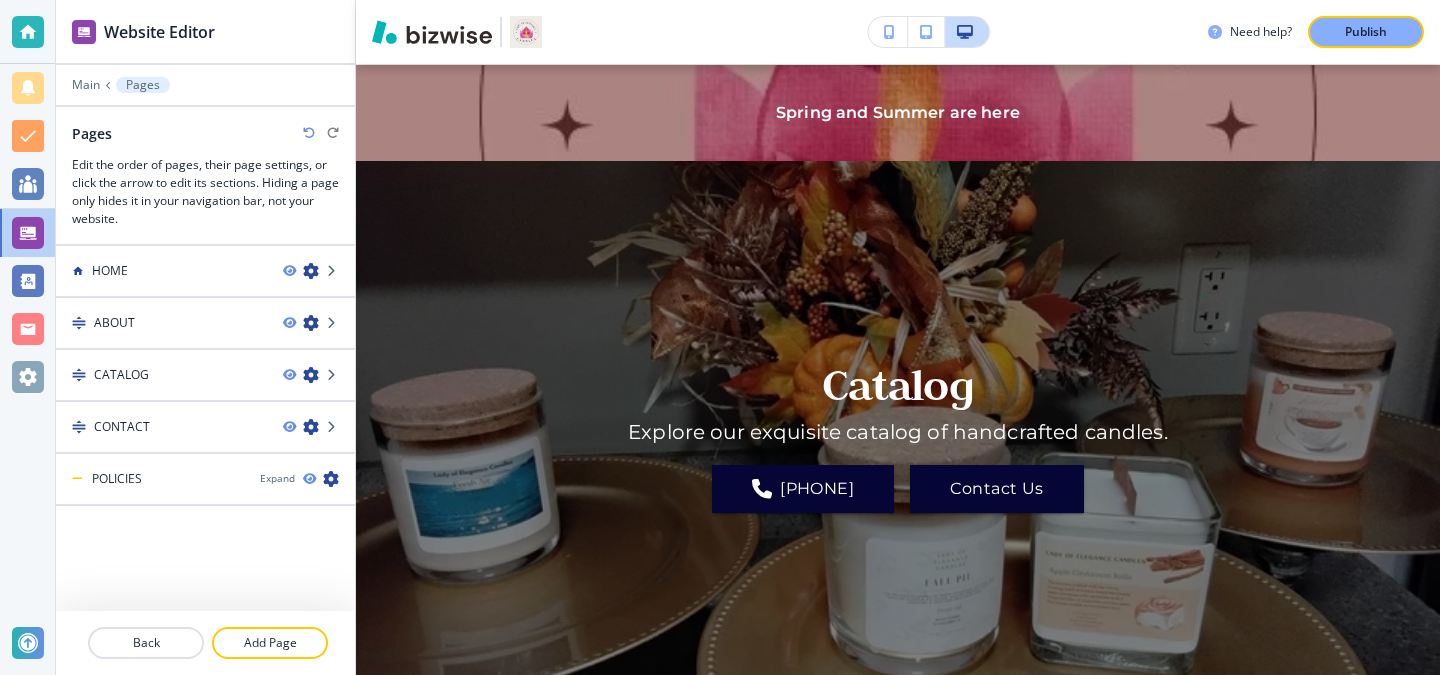 scroll, scrollTop: 0, scrollLeft: 0, axis: both 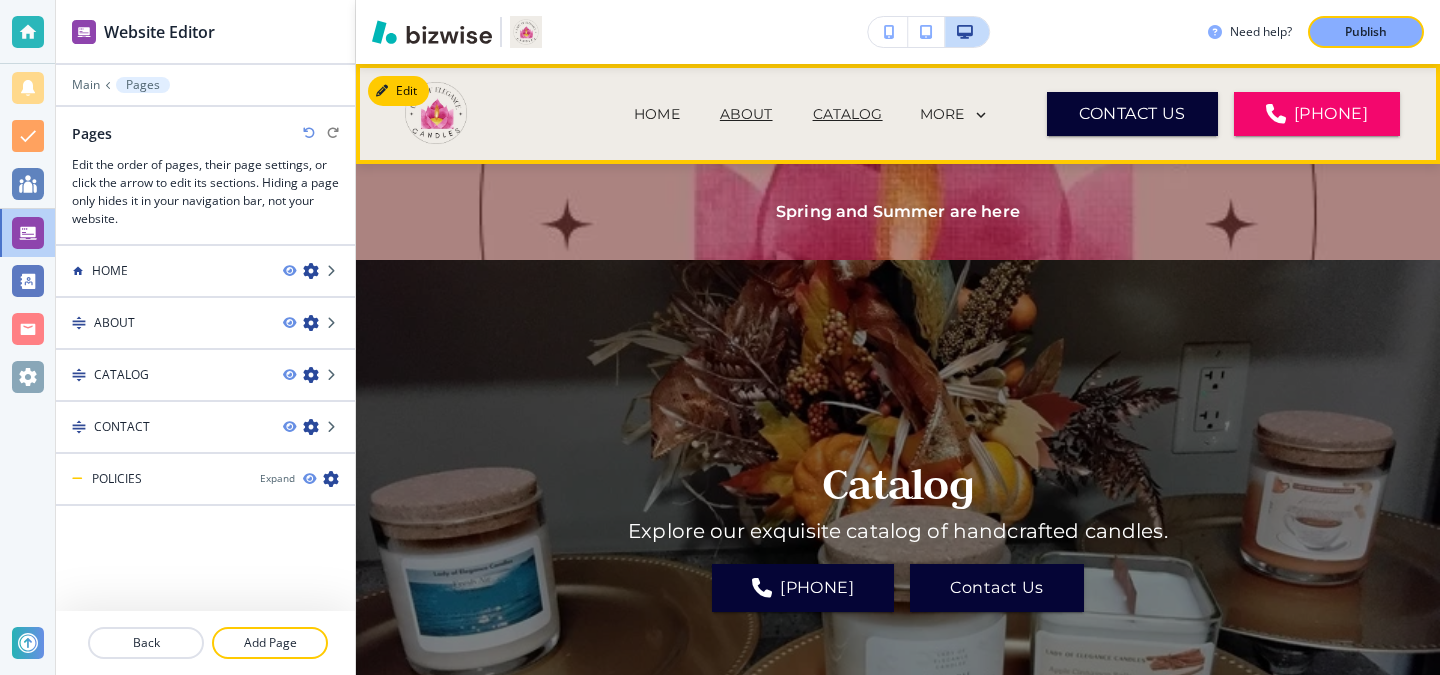click on "ABOUT" at bounding box center (746, 114) 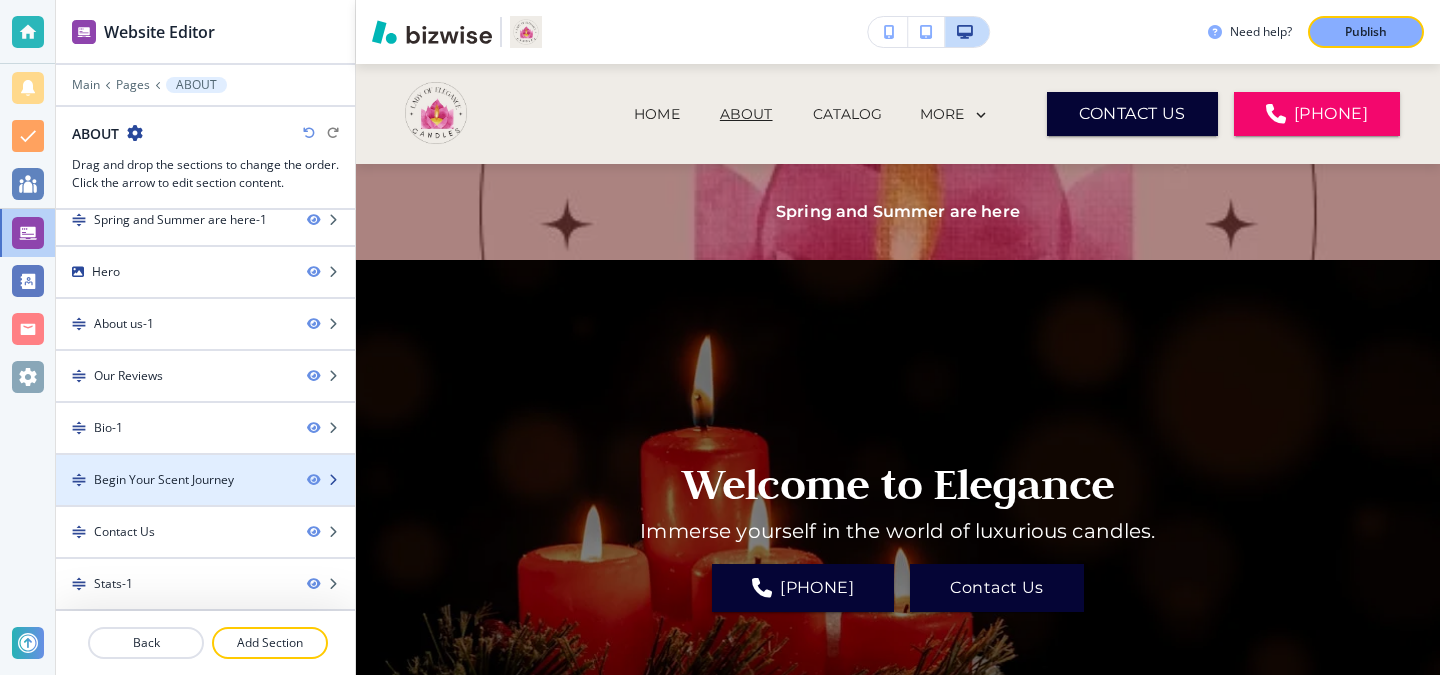 scroll, scrollTop: 0, scrollLeft: 0, axis: both 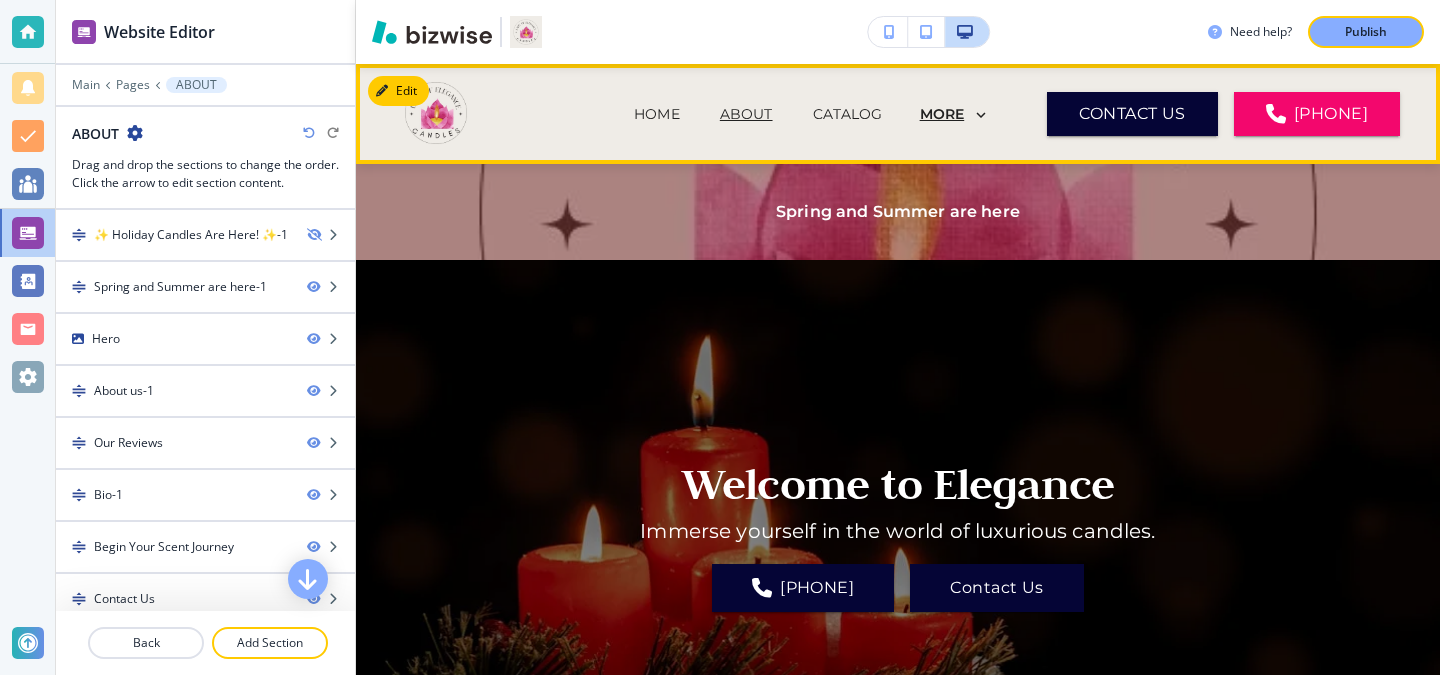 click on "MORE" at bounding box center (942, 114) 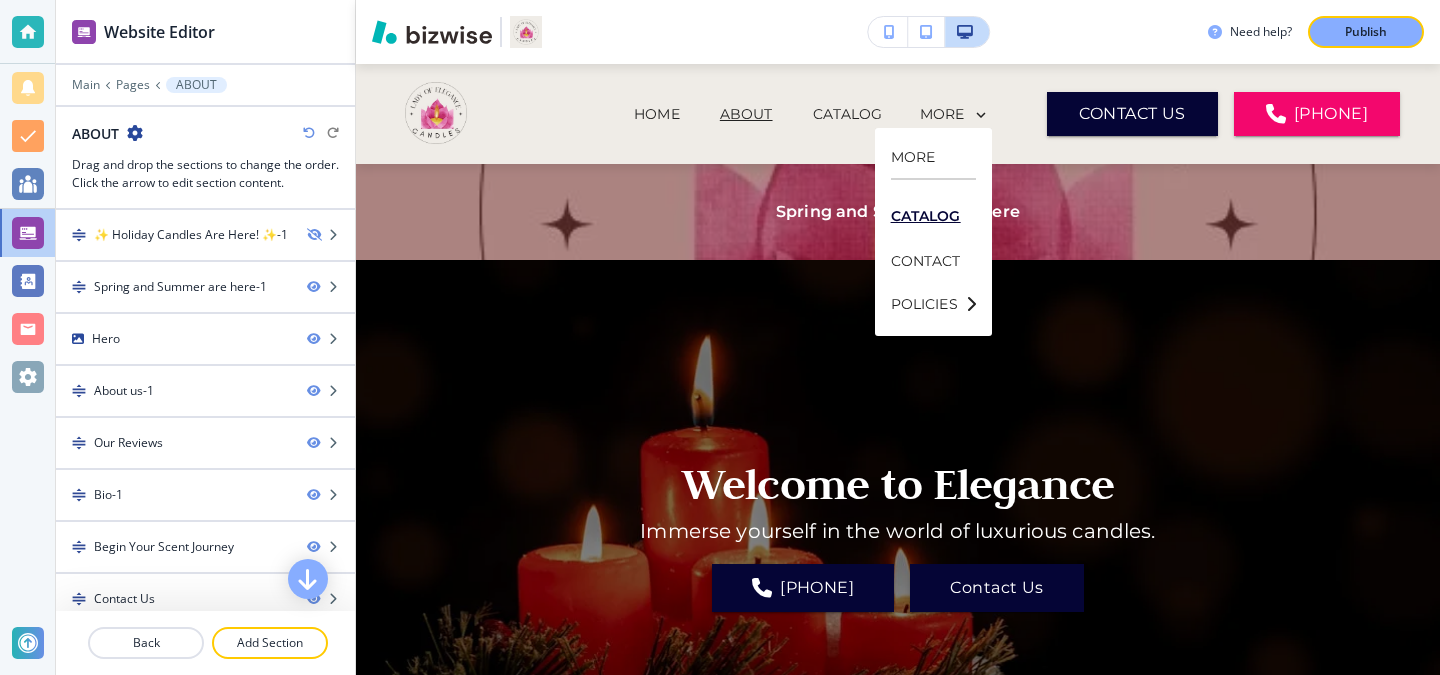 click on "CATALOG" at bounding box center [933, 216] 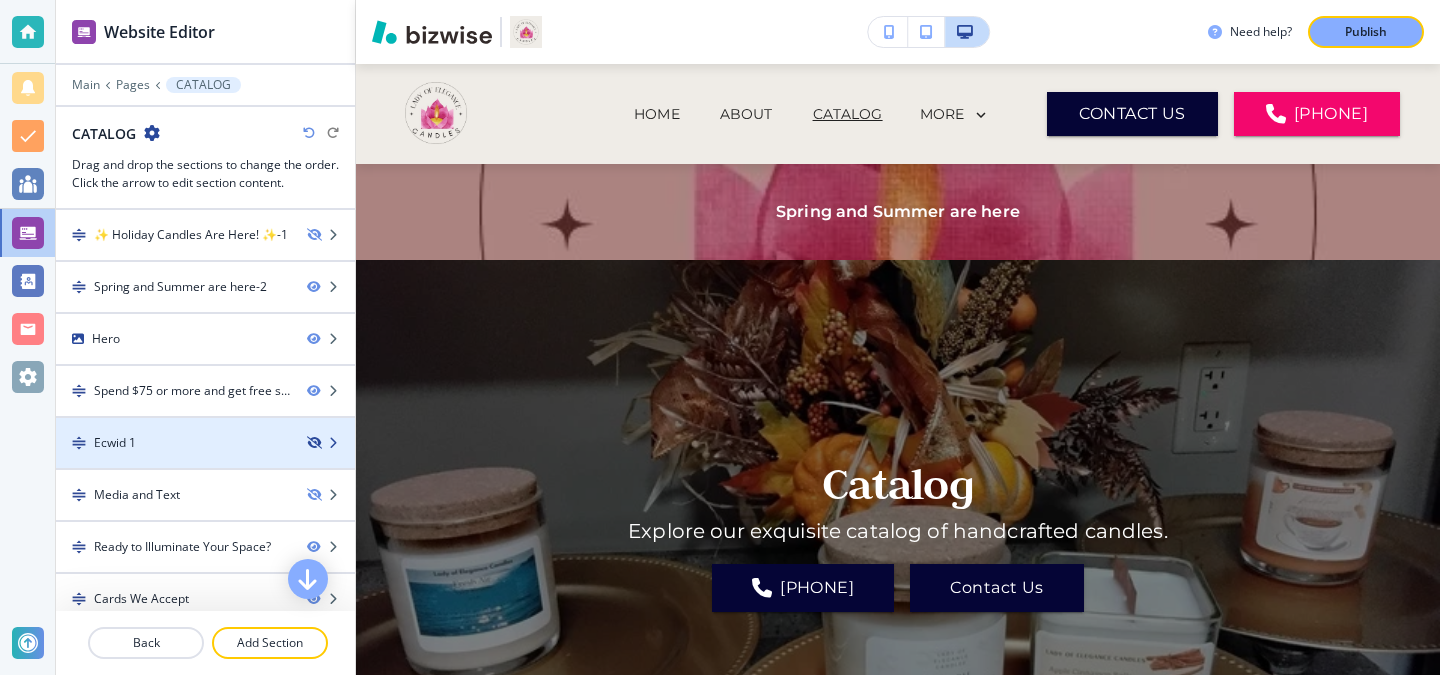 click at bounding box center (313, 443) 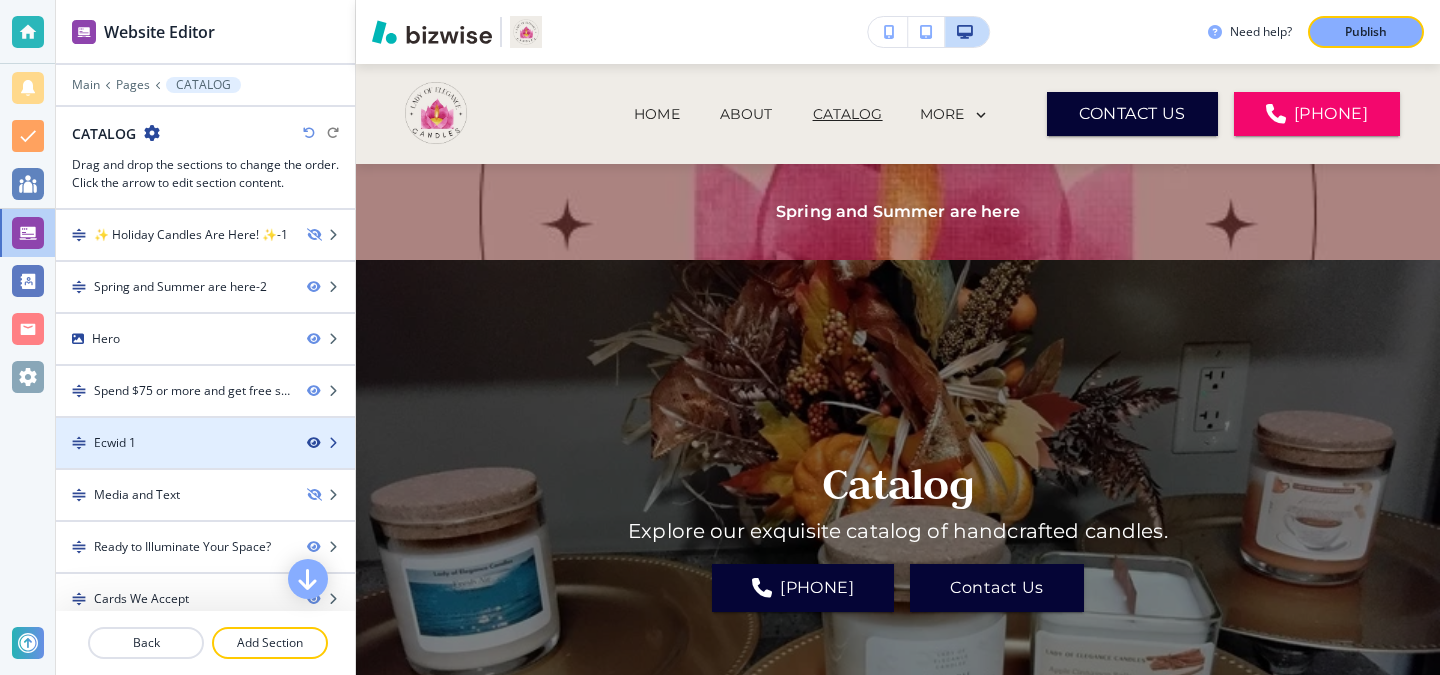 scroll, scrollTop: 0, scrollLeft: 0, axis: both 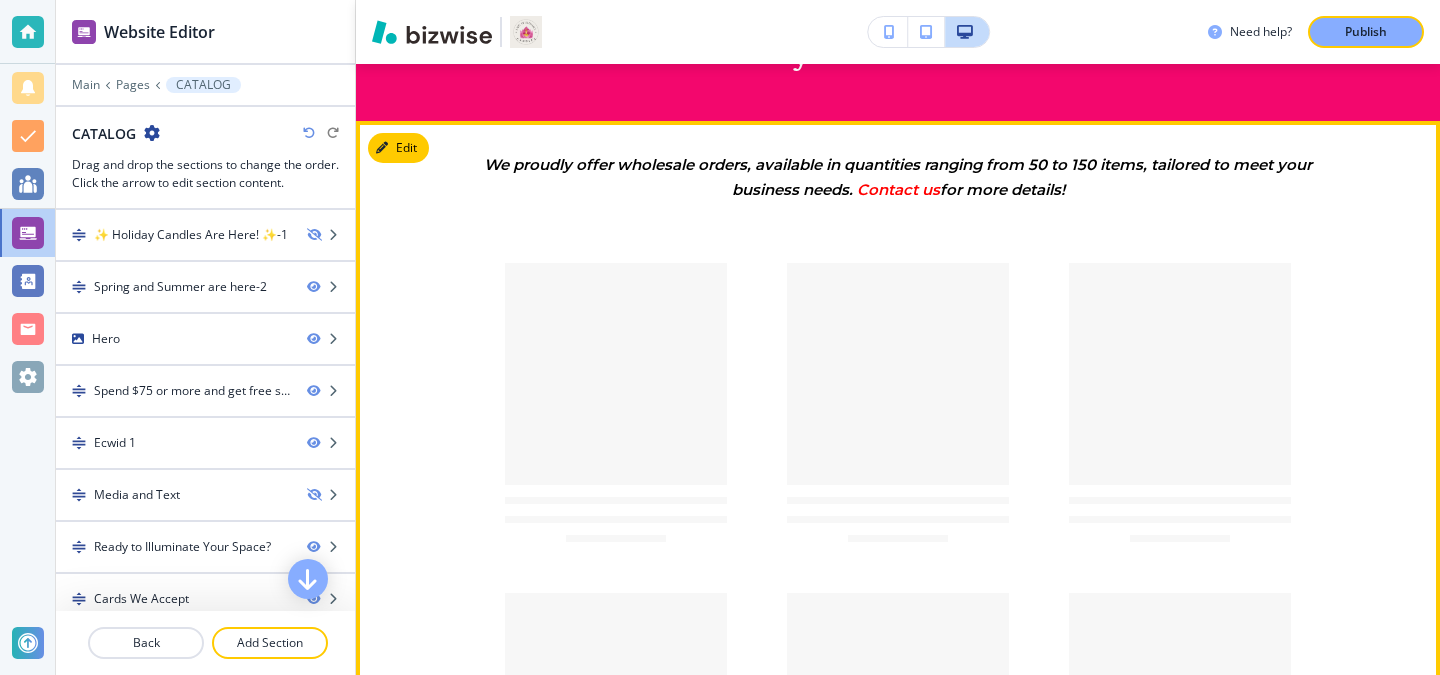select on "priceAsc" 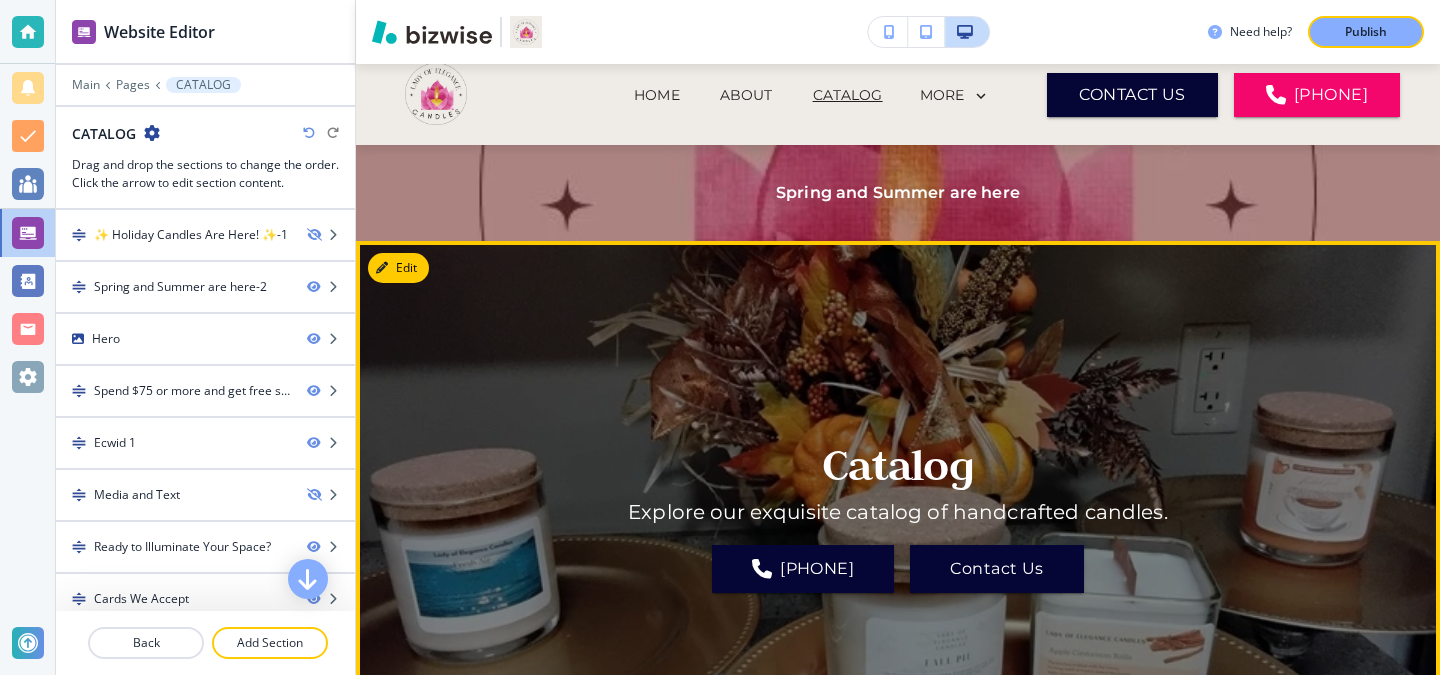 scroll, scrollTop: 0, scrollLeft: 0, axis: both 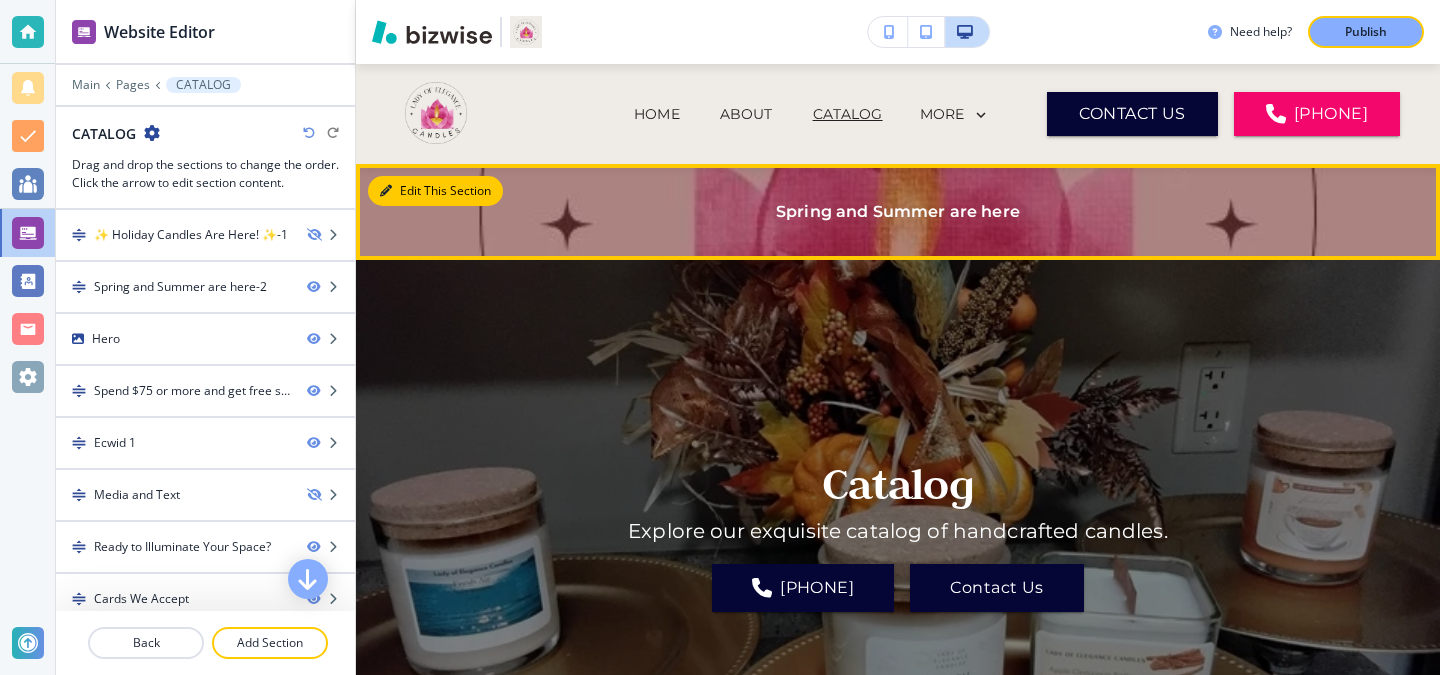 click on "Edit This Section" at bounding box center (435, 191) 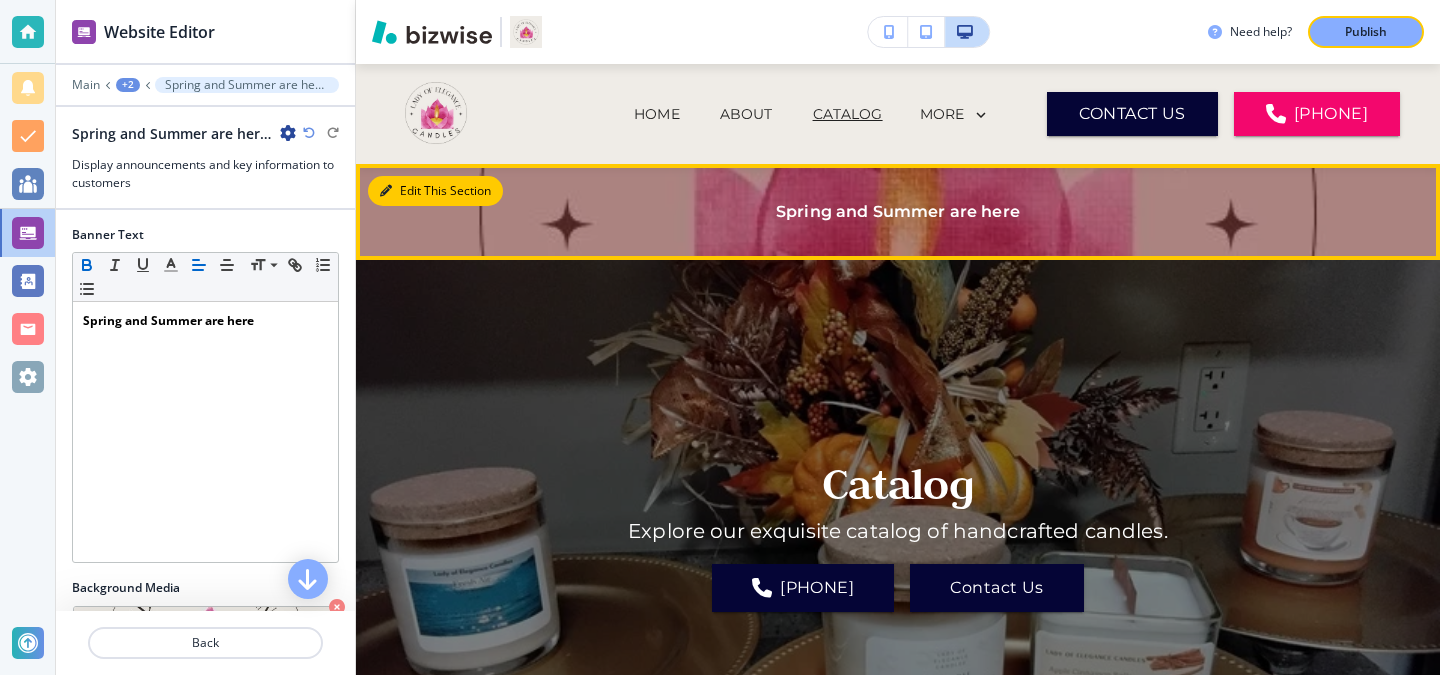 scroll, scrollTop: 100, scrollLeft: 0, axis: vertical 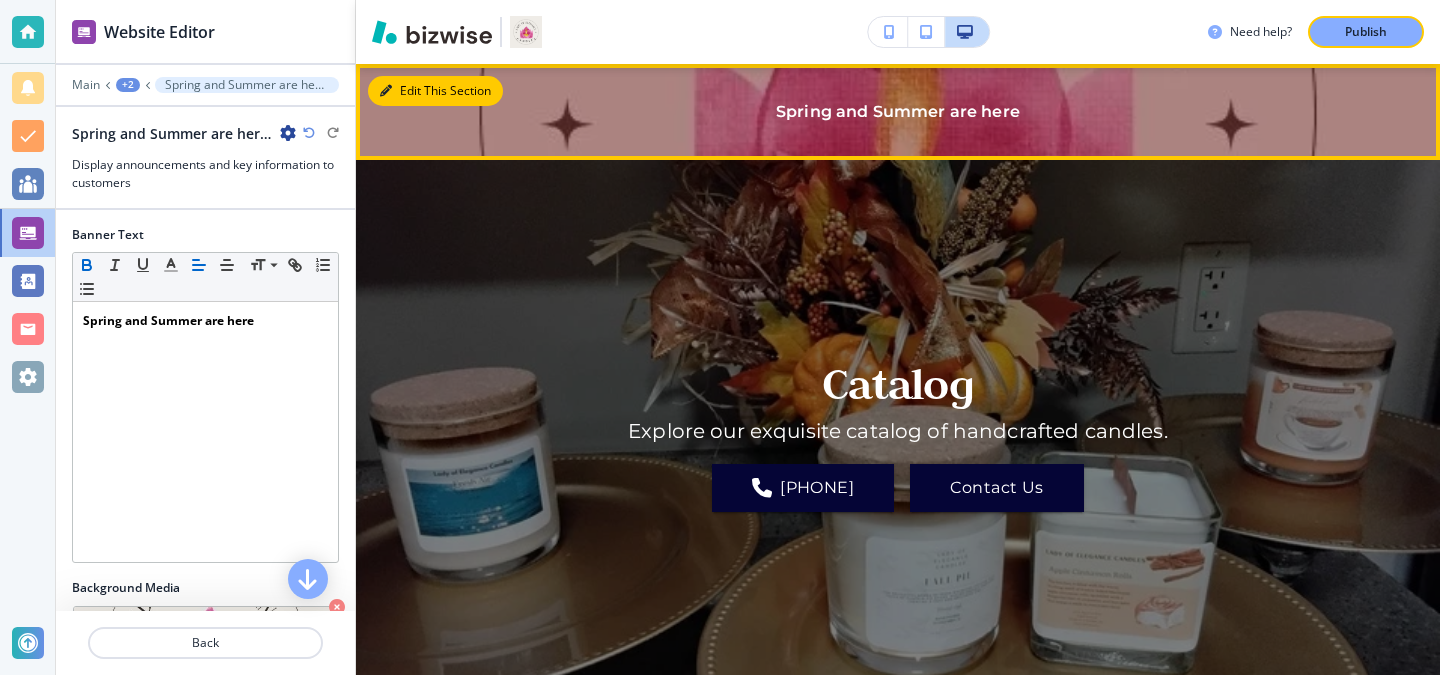 click on "Edit This Section" at bounding box center (435, 91) 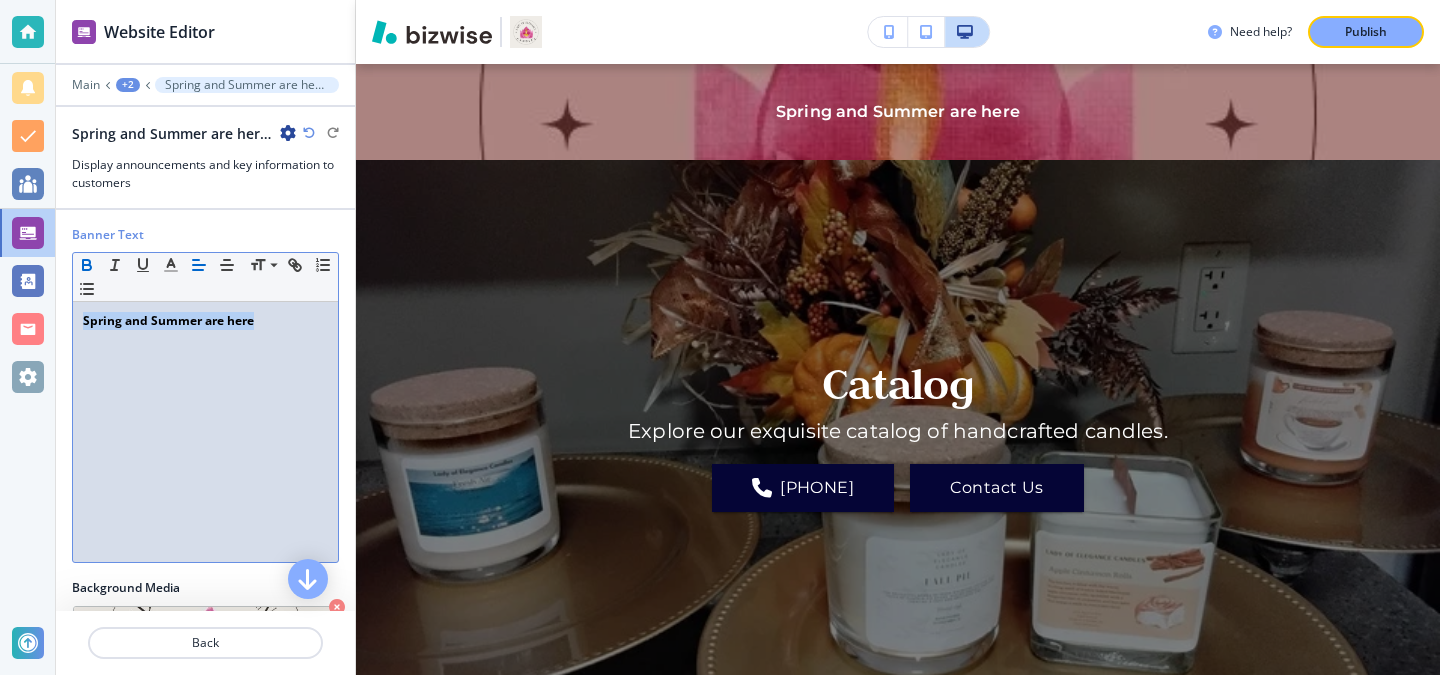 drag, startPoint x: 286, startPoint y: 335, endPoint x: 75, endPoint y: 316, distance: 211.85373 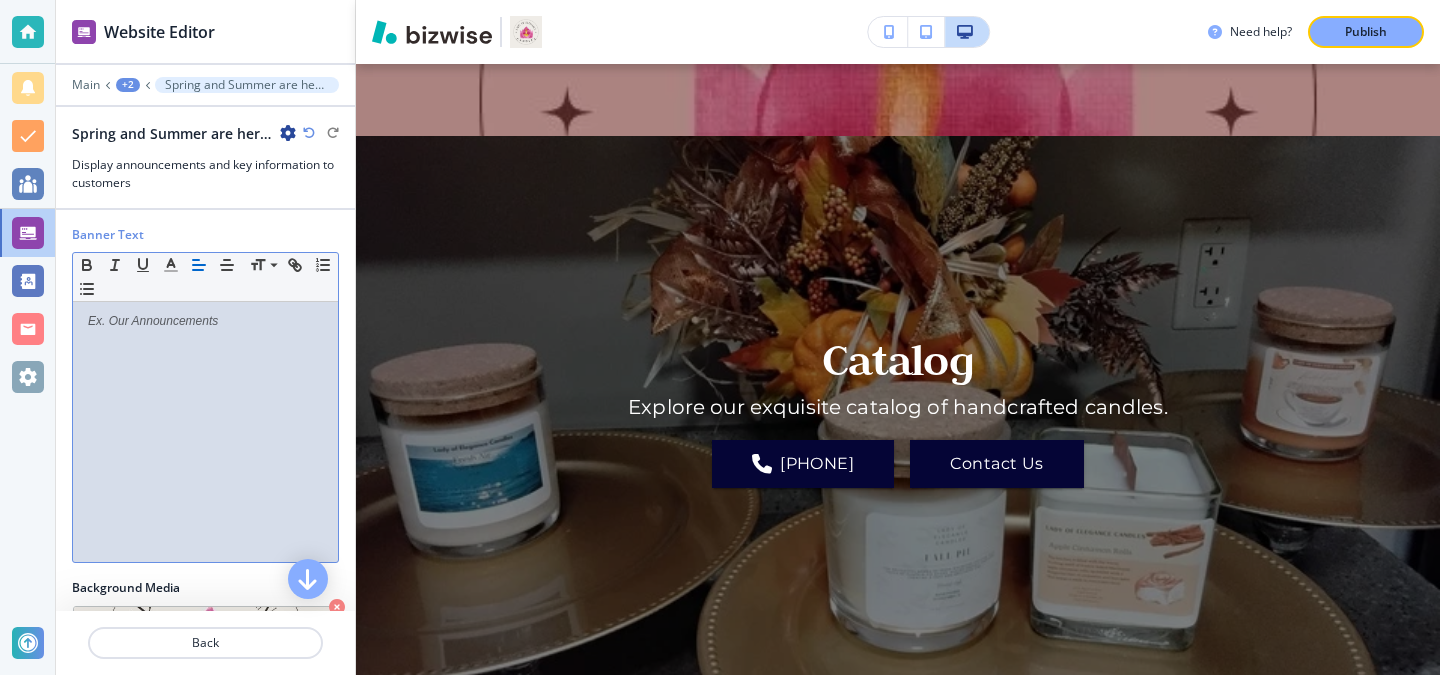 type 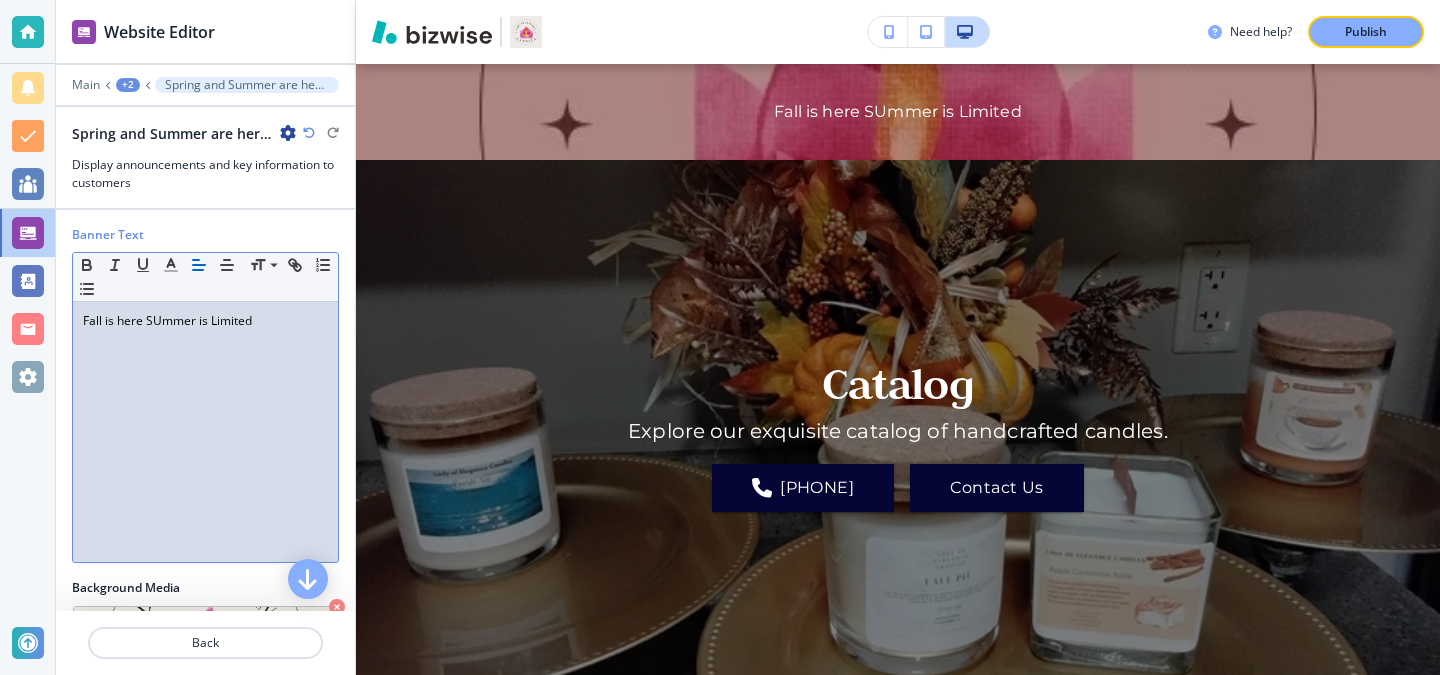 click on "Fall is here SUmmer is Limited" at bounding box center [205, 321] 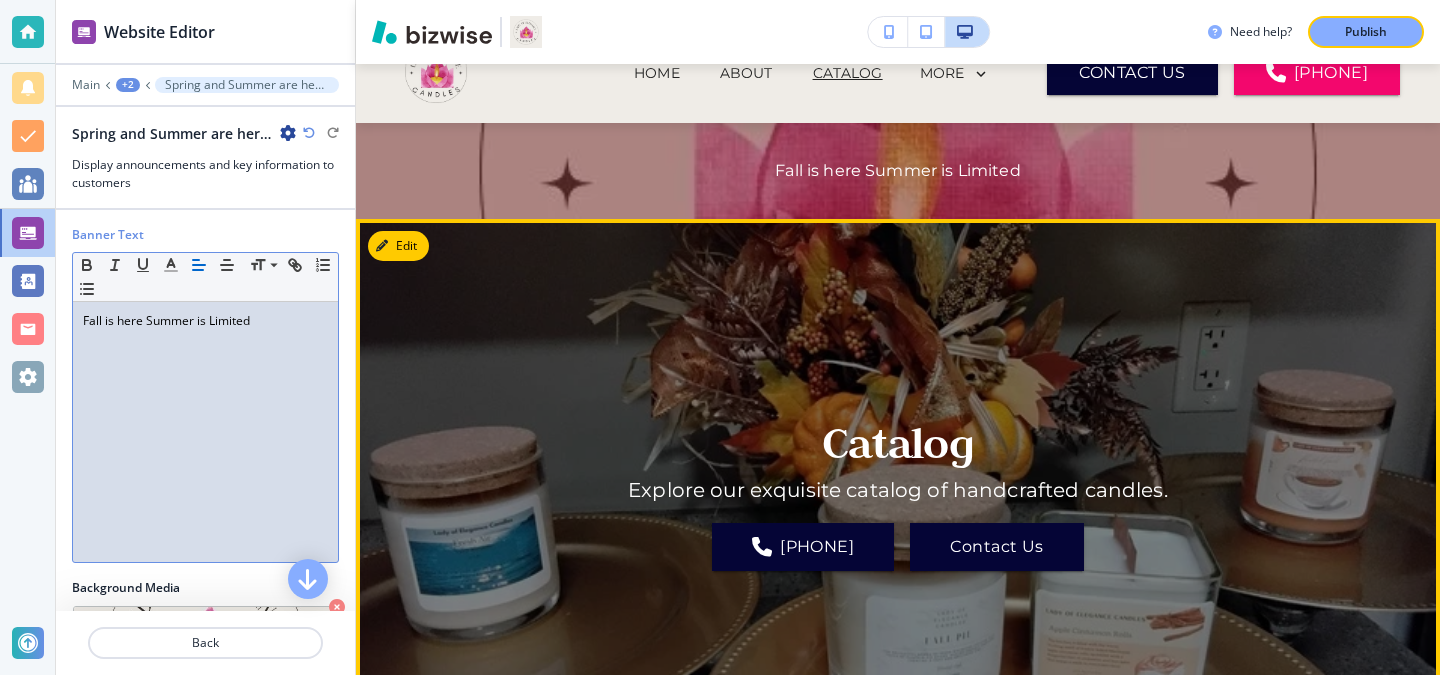 scroll, scrollTop: 23, scrollLeft: 0, axis: vertical 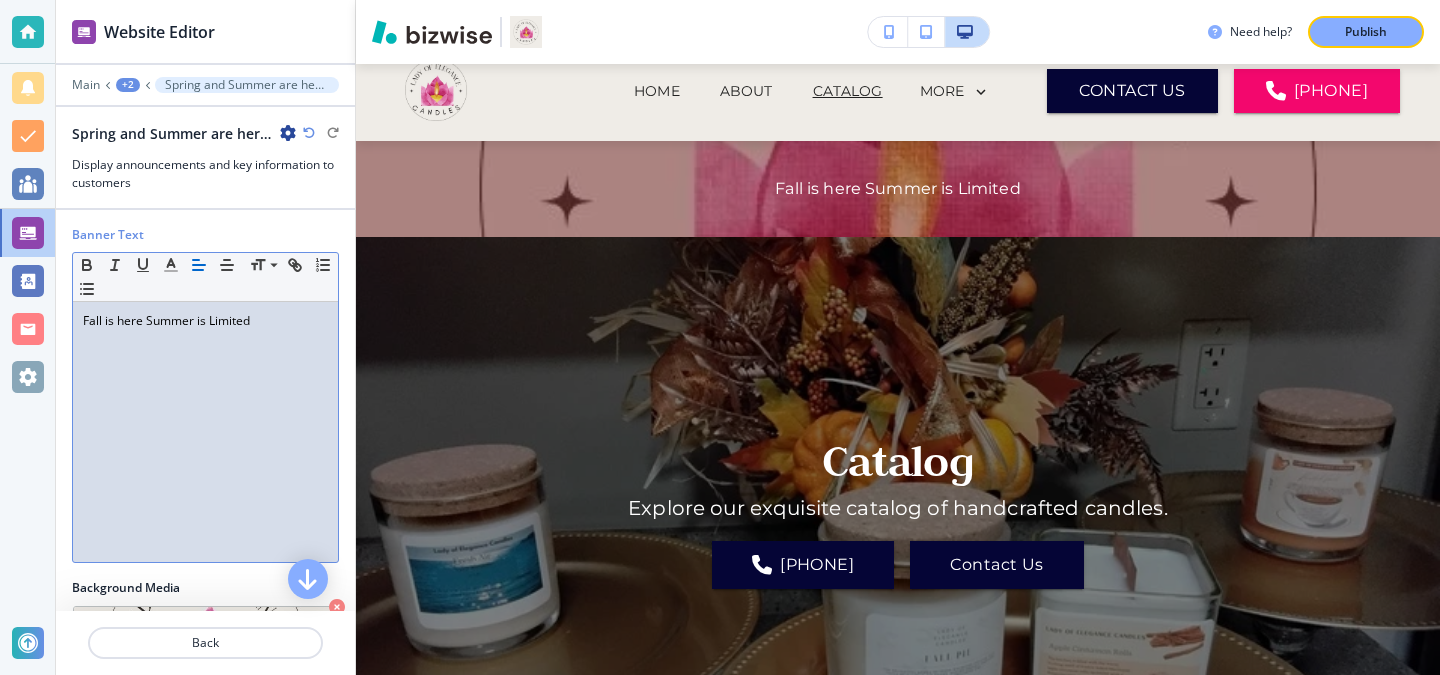 click on "Fall is here Summer is Limited" at bounding box center [205, 321] 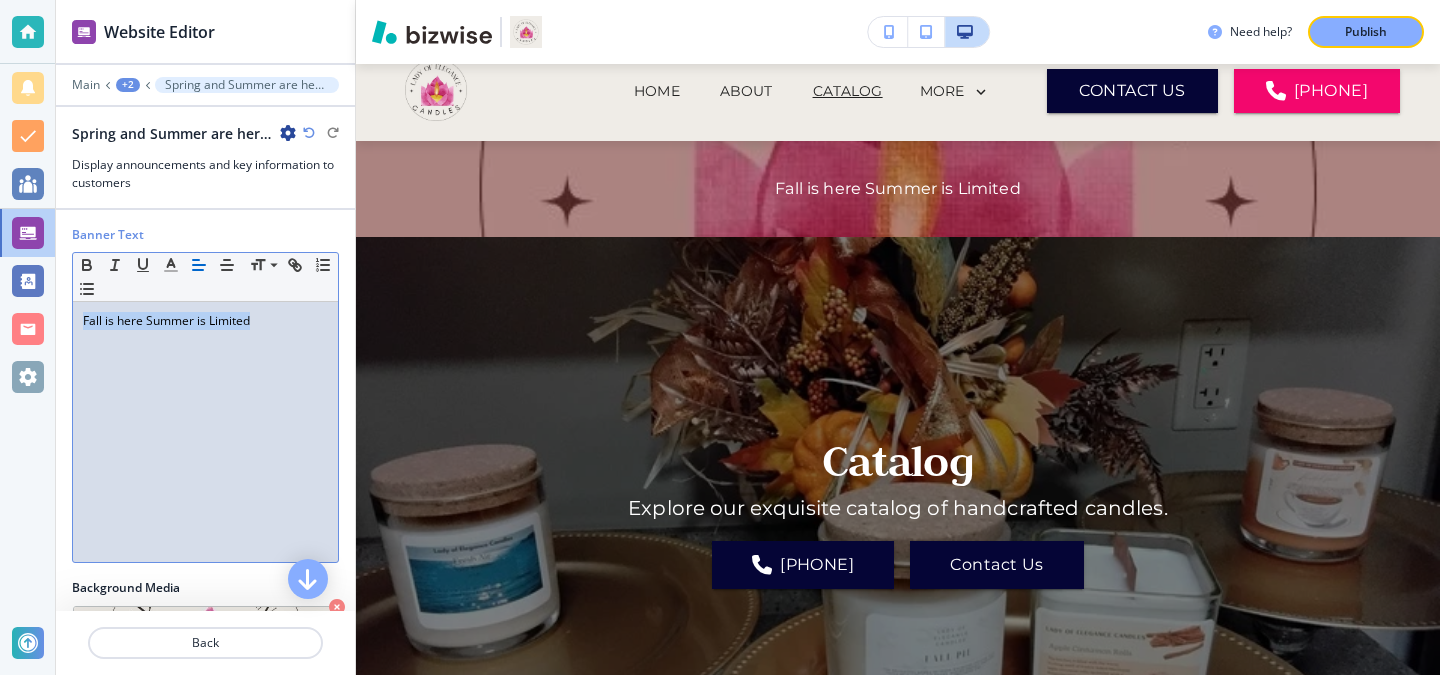 drag, startPoint x: 301, startPoint y: 324, endPoint x: 74, endPoint y: 324, distance: 227 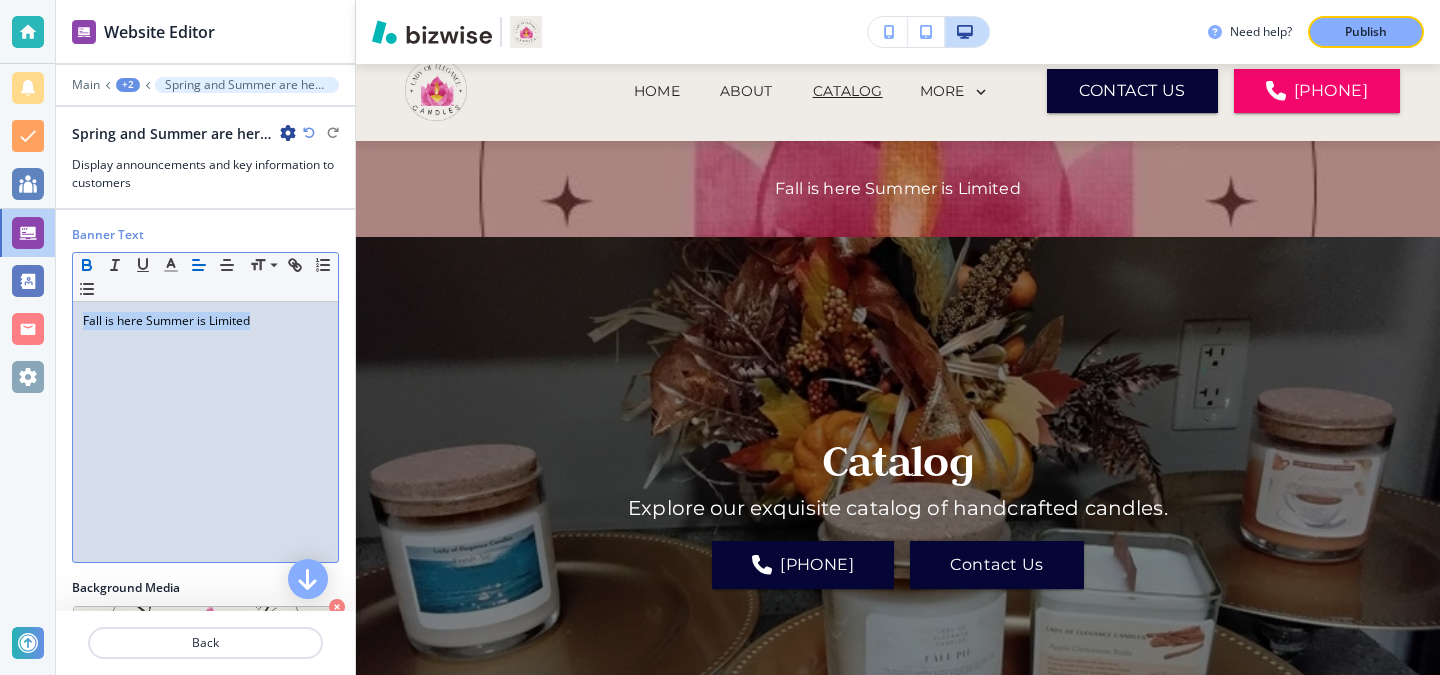 click at bounding box center [87, 265] 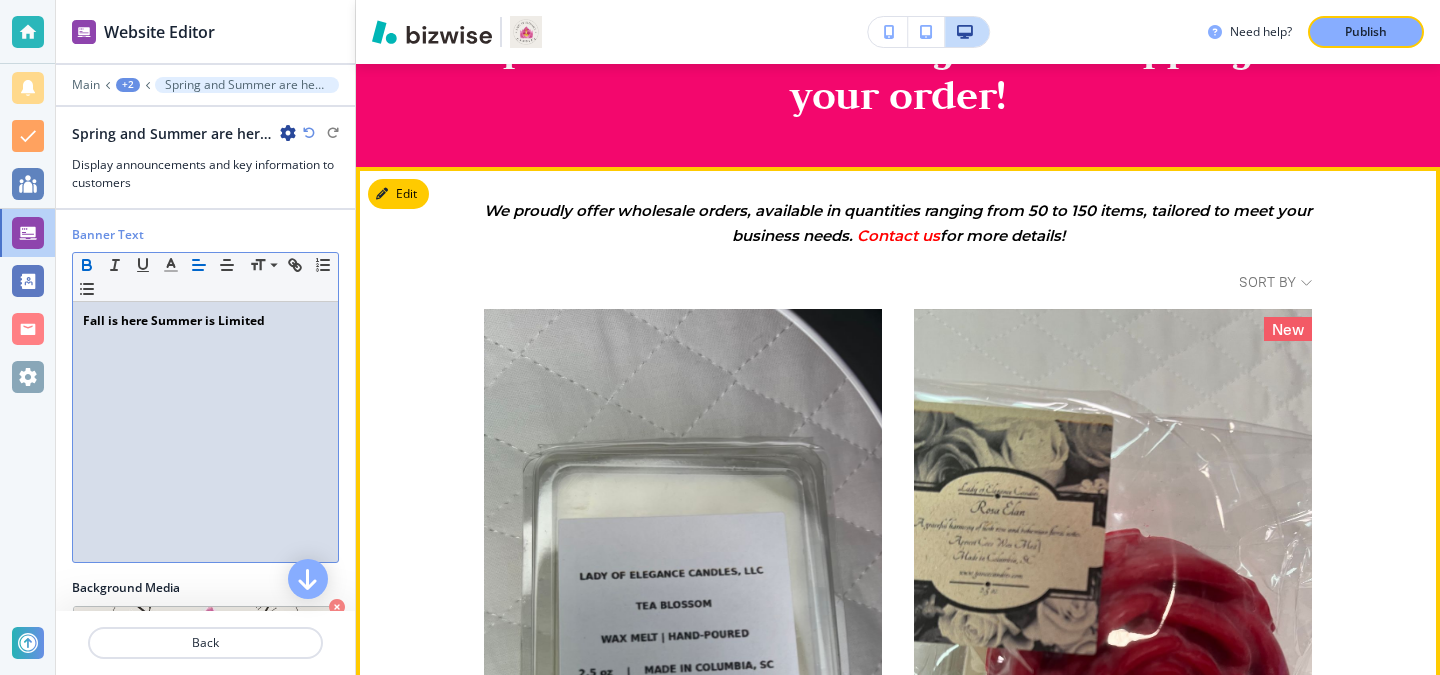scroll, scrollTop: 833, scrollLeft: 0, axis: vertical 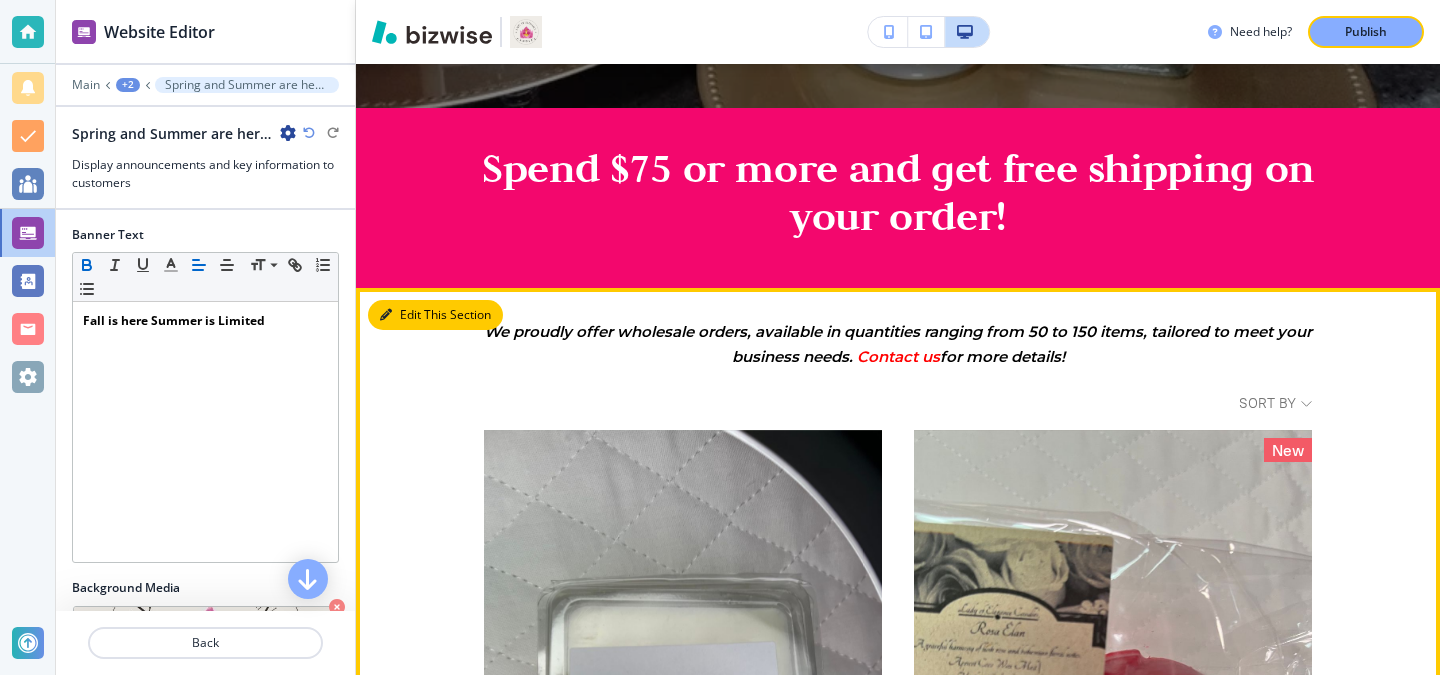 click on "Edit This Section" at bounding box center [435, 315] 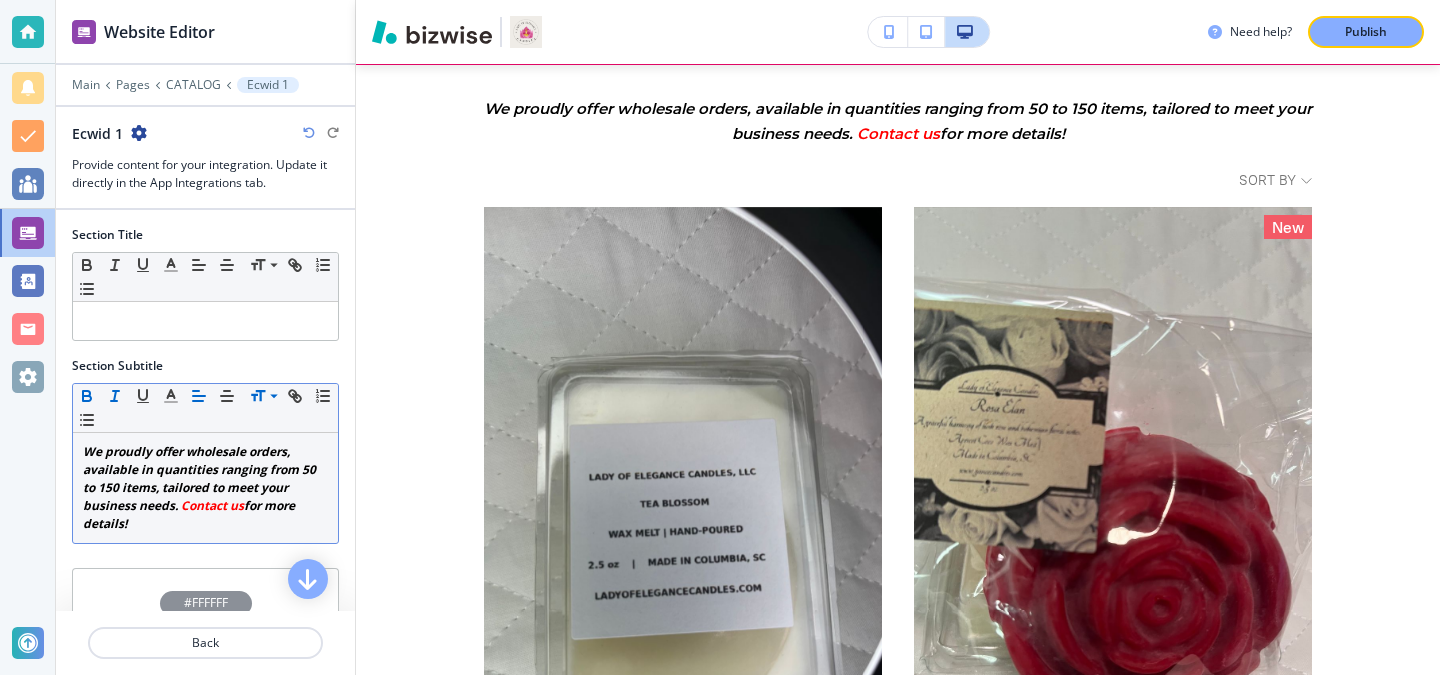 scroll, scrollTop: 921, scrollLeft: 0, axis: vertical 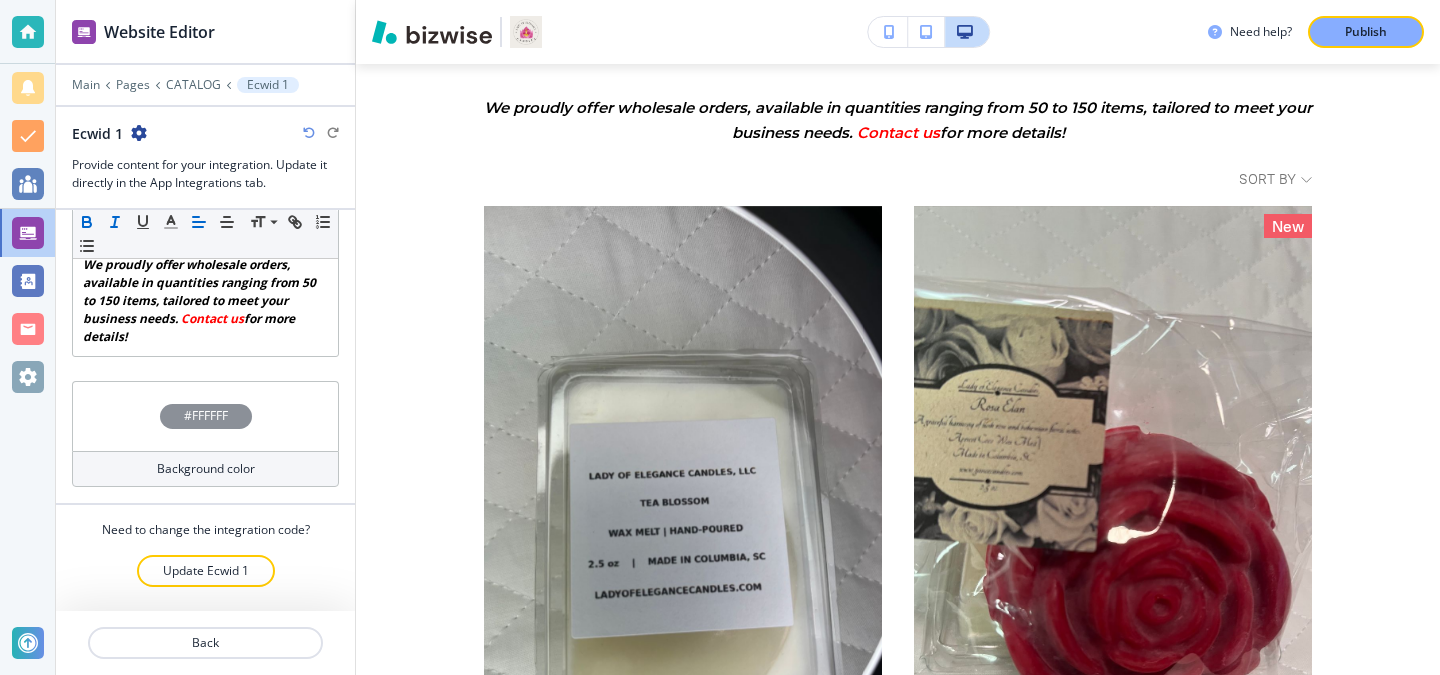 click at bounding box center (205, 599) 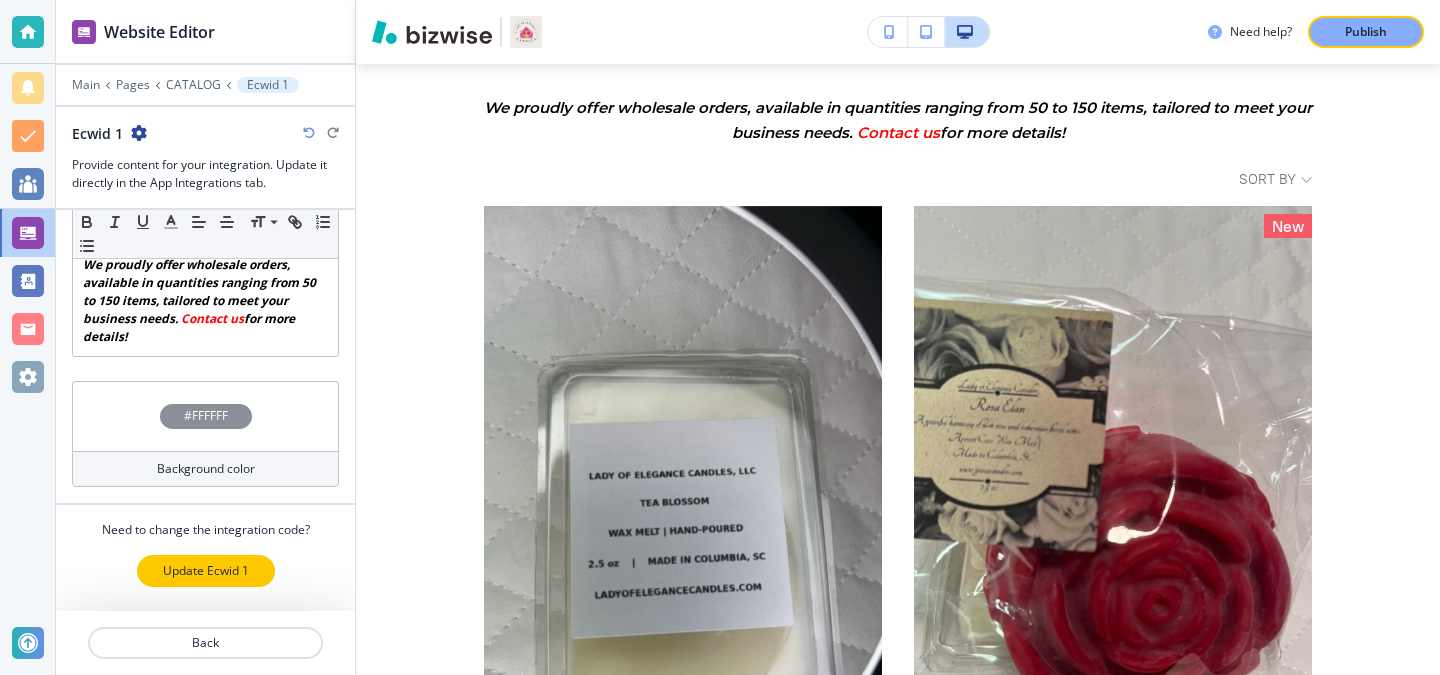 click on "Update Ecwid 1" at bounding box center [206, 571] 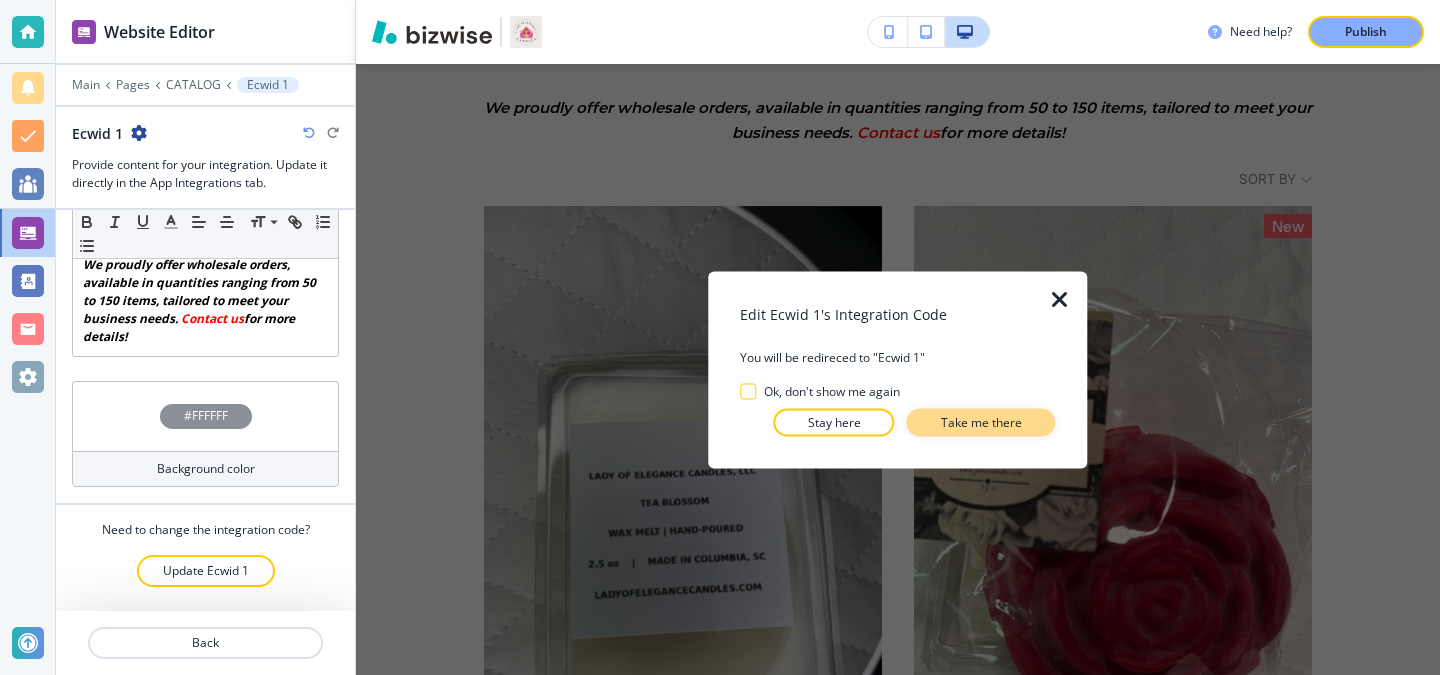 click on "Take me there" at bounding box center (981, 422) 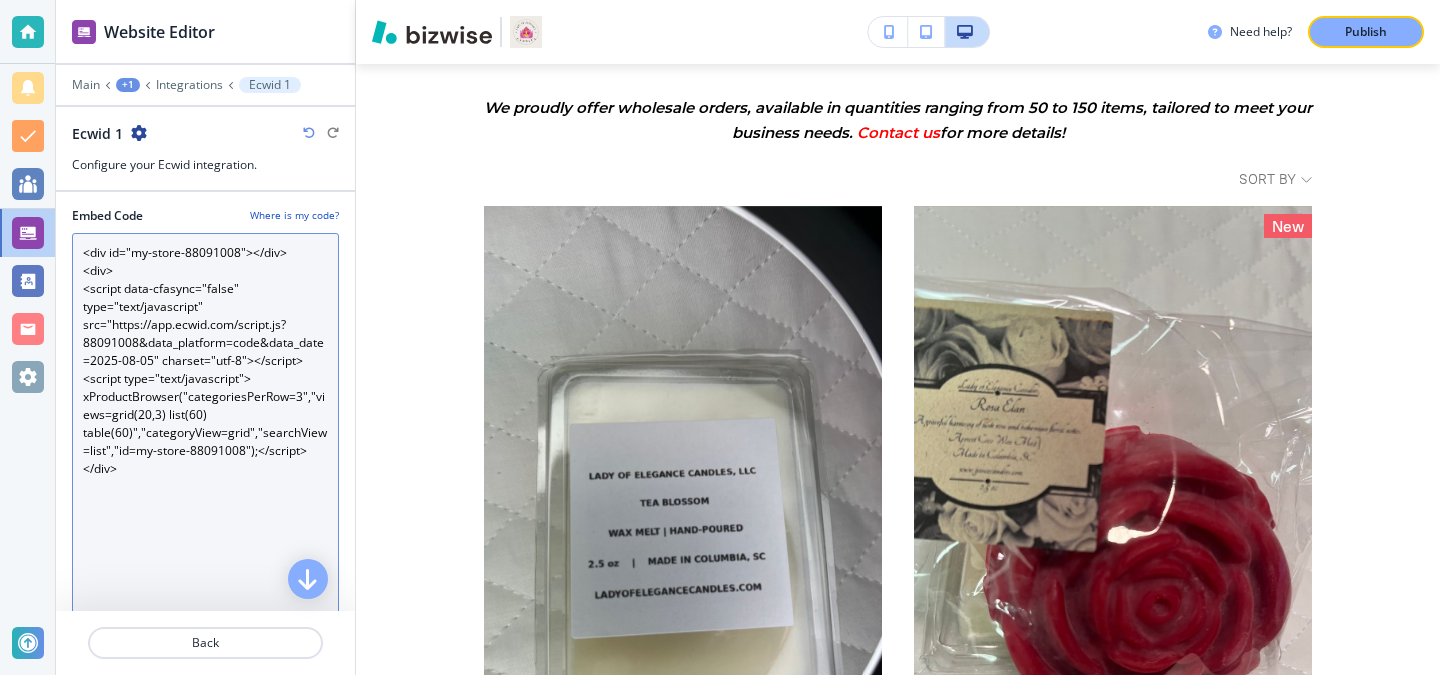 scroll, scrollTop: 0, scrollLeft: 0, axis: both 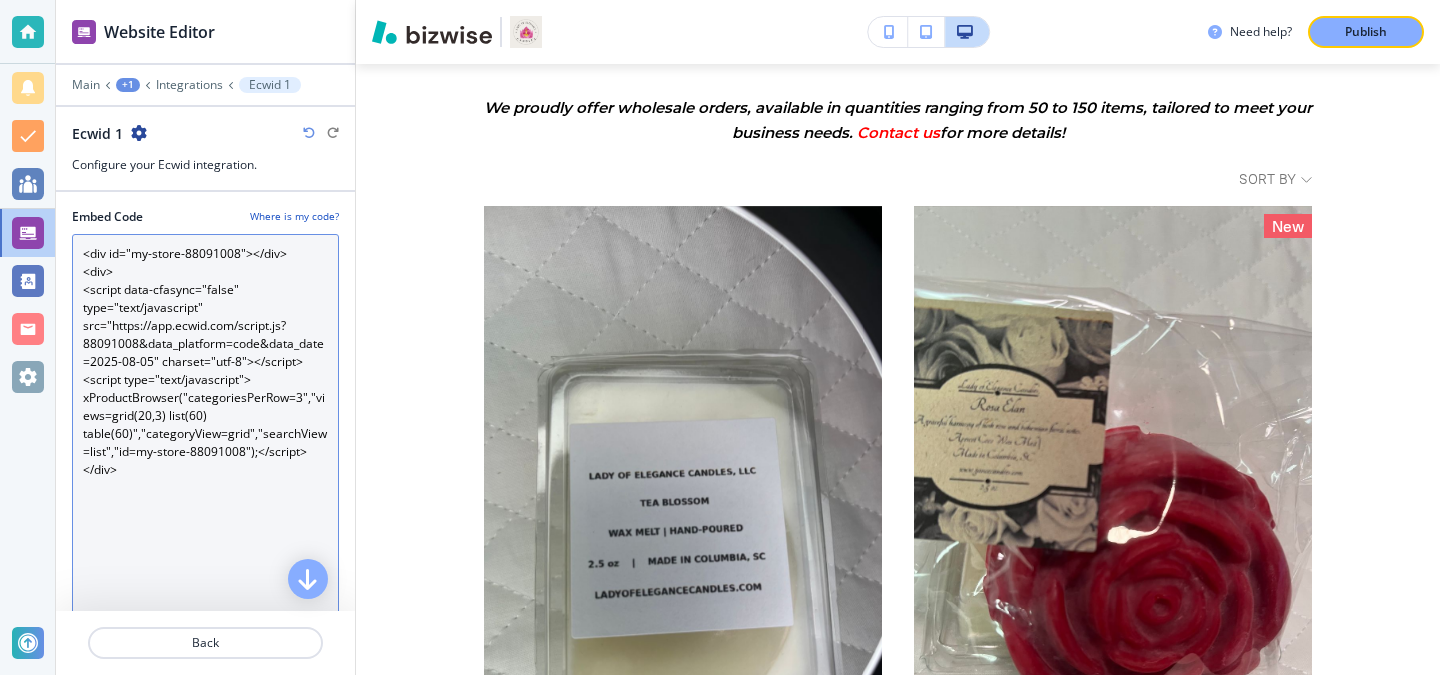 click on "<div id="my-store-88091008"></div>
<div>
<script data-cfasync="false" type="text/javascript" src="https://app.ecwid.com/script.js?88091008&data_platform=code&data_date=2025-08-05" charset="utf-8"></script><script type="text/javascript"> xProductBrowser("categoriesPerRow=3","views=grid(20,3) list(60) table(60)","categoryView=grid","searchView=list","id=my-store-88091008");</script>
</div>" at bounding box center [205, 425] 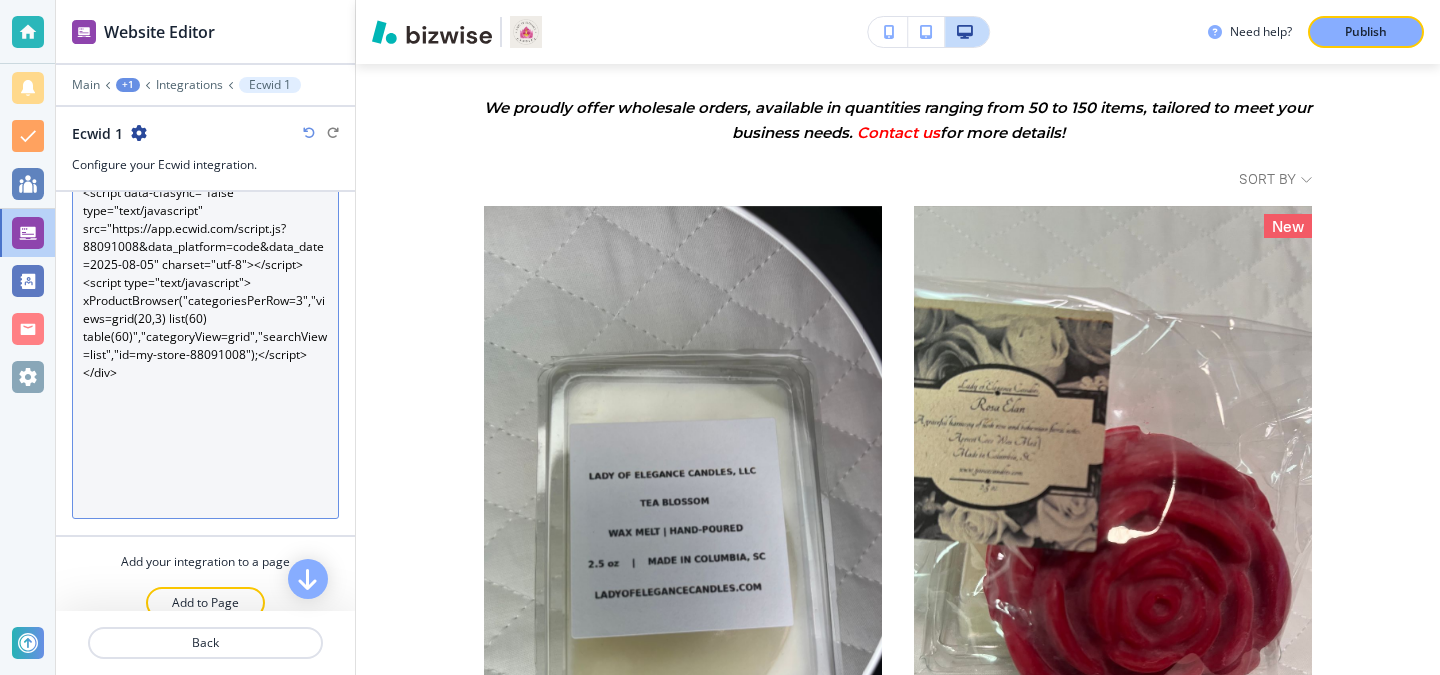 scroll, scrollTop: 77, scrollLeft: 0, axis: vertical 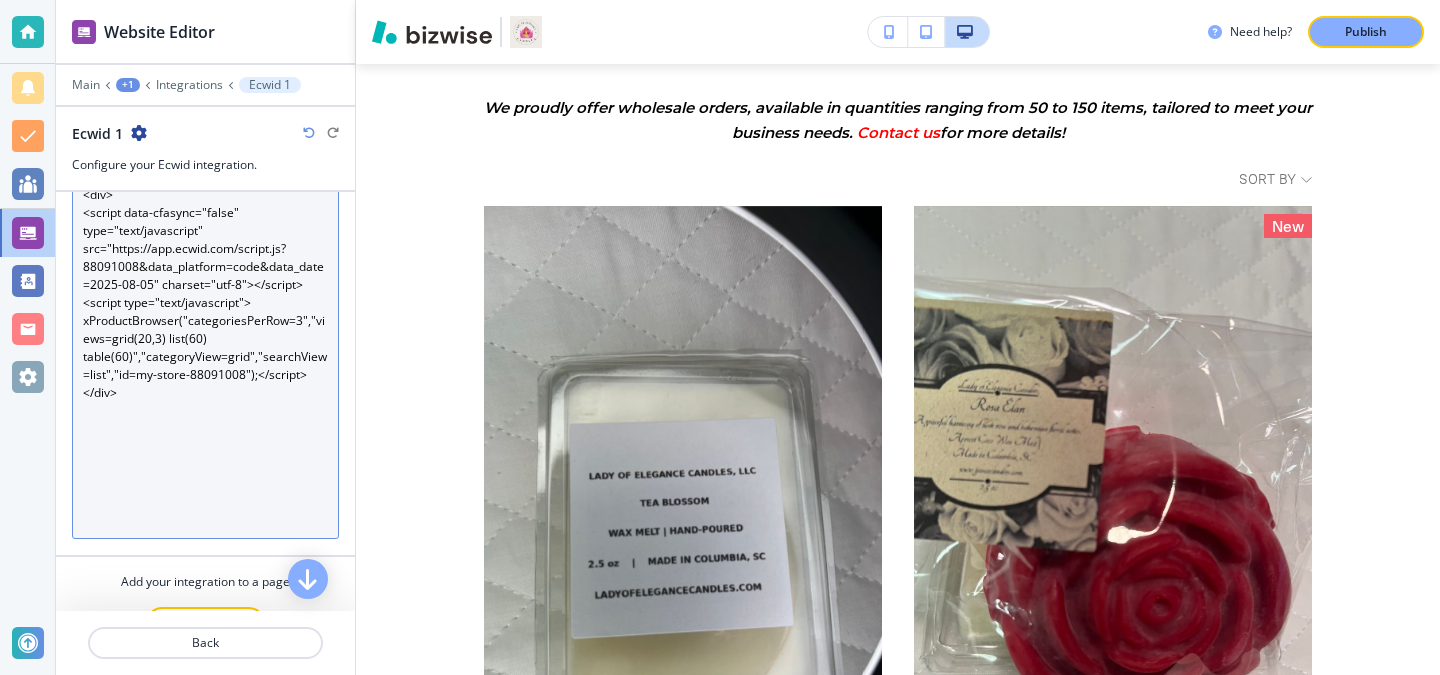 click on "<div id="my-store-88091008"></div>
<div>
<script data-cfasync="false" type="text/javascript" src="https://app.ecwid.com/script.js?88091008&data_platform=code&data_date=2025-08-05" charset="utf-8"></script><script type="text/javascript"> xProductBrowser("categoriesPerRow=3","views=grid(20,3) list(60) table(60)","categoryView=grid","searchView=list","id=my-store-88091008");</script>
</div>" at bounding box center [205, 348] 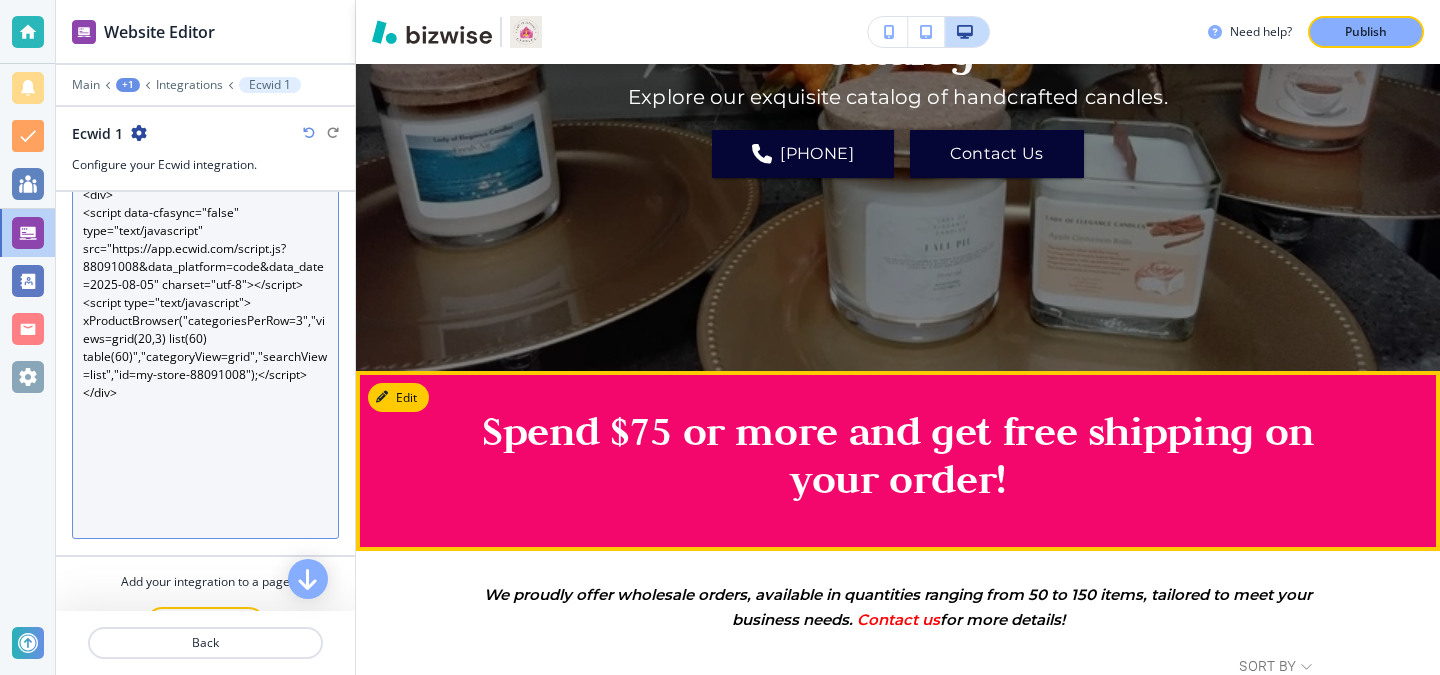 scroll, scrollTop: 0, scrollLeft: 0, axis: both 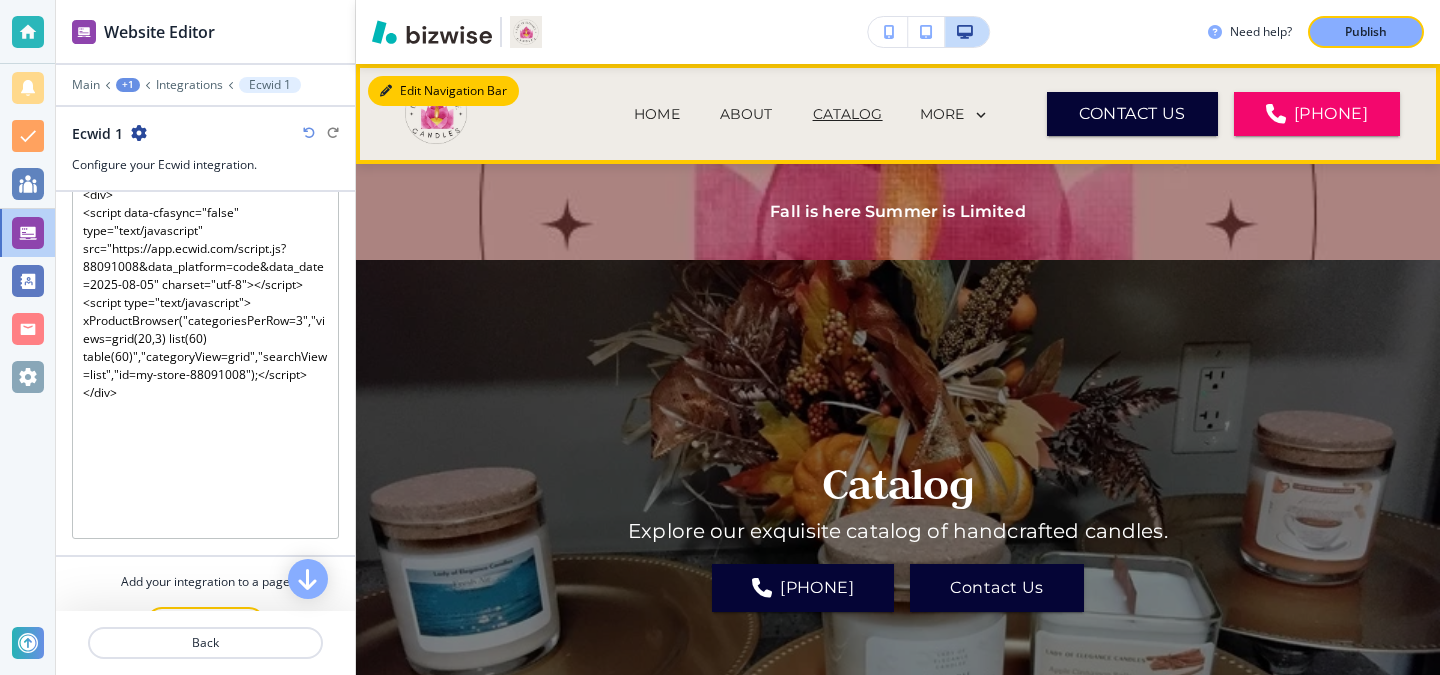 click on "Edit Navigation Bar" at bounding box center (443, 91) 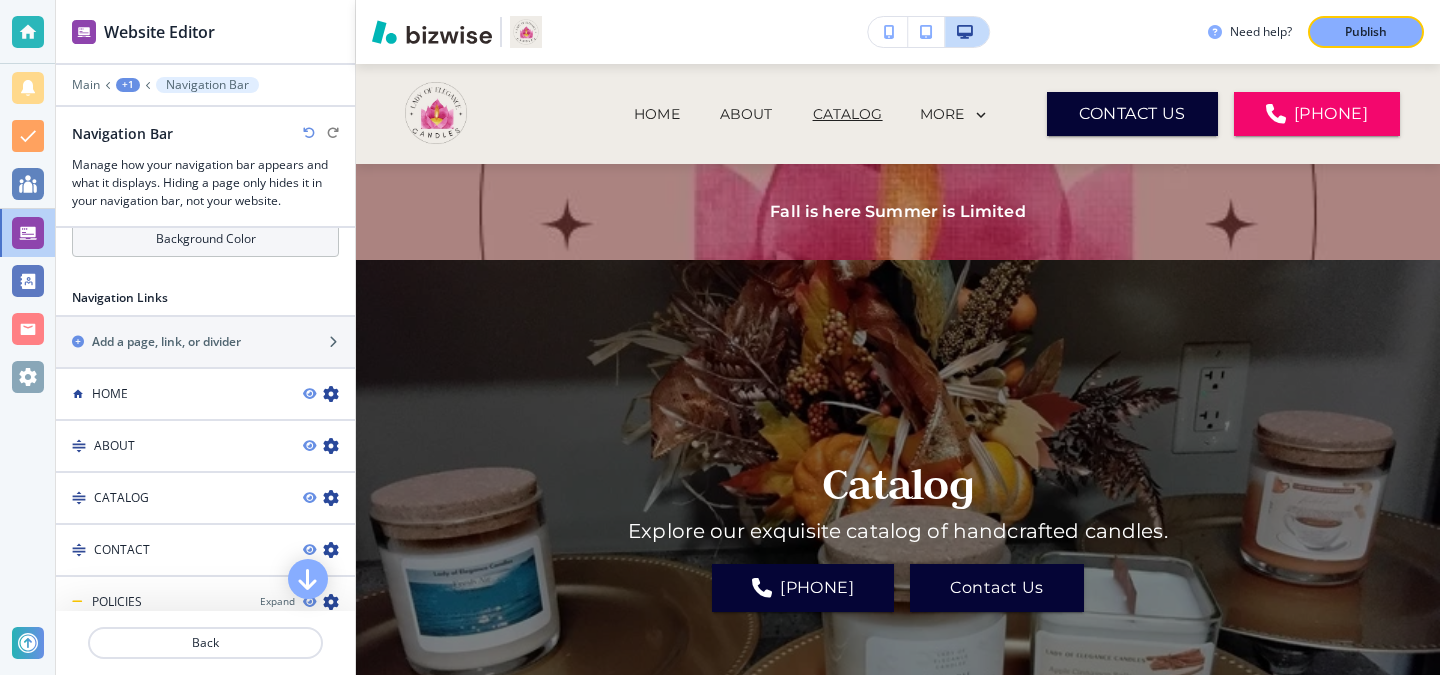 scroll, scrollTop: 1298, scrollLeft: 0, axis: vertical 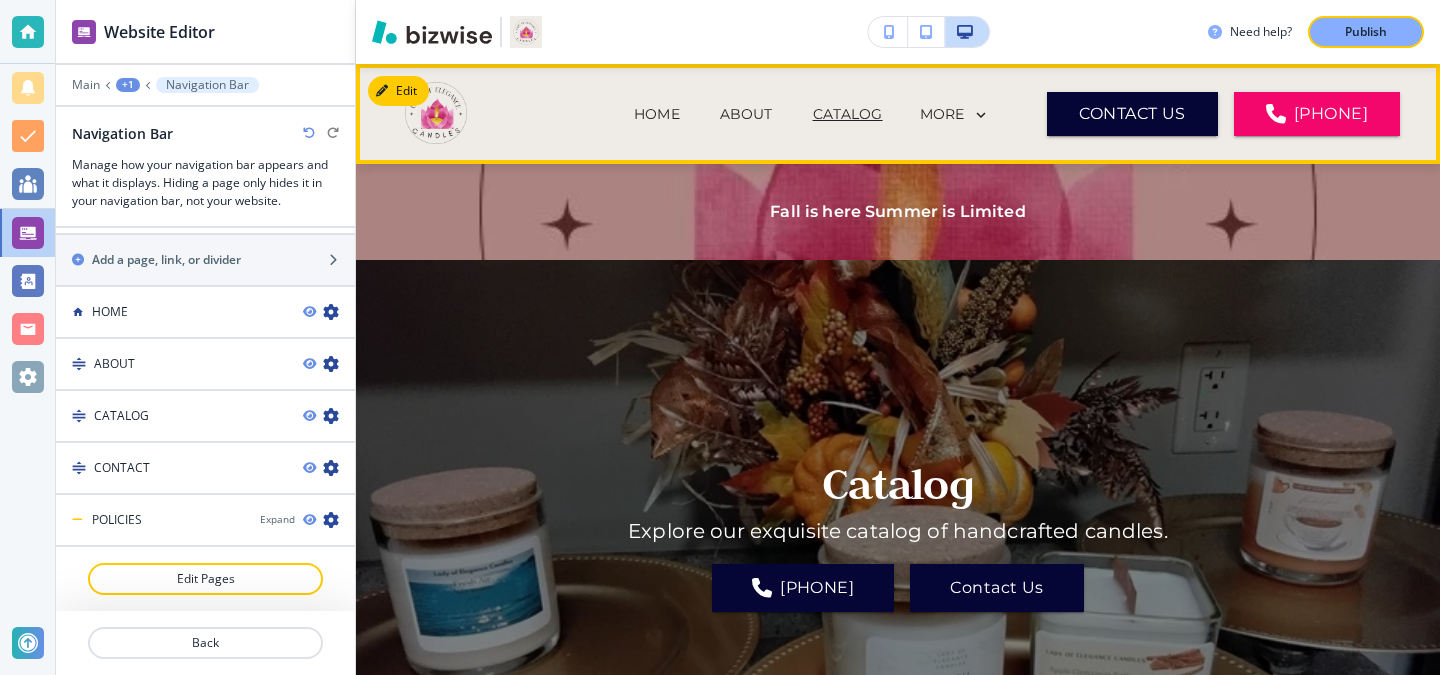click on "HOME" at bounding box center (657, 114) 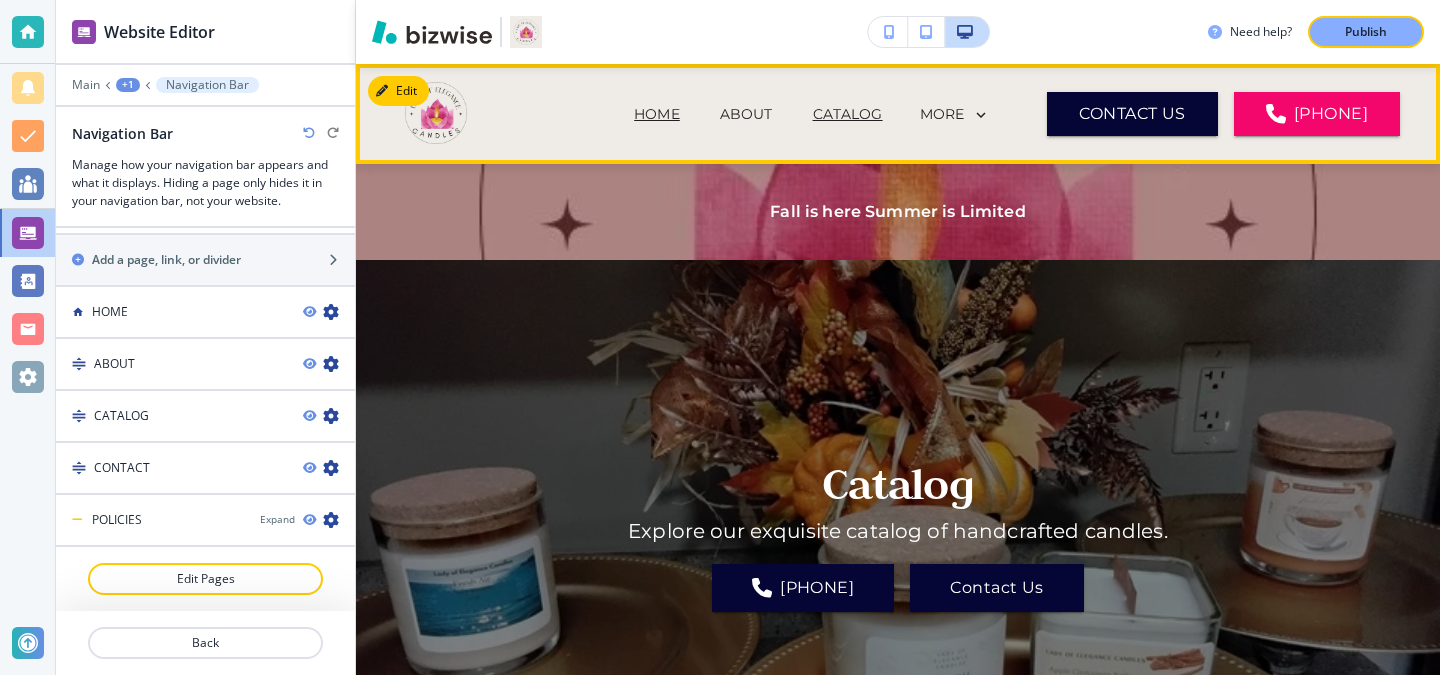click on "HOME" at bounding box center [657, 114] 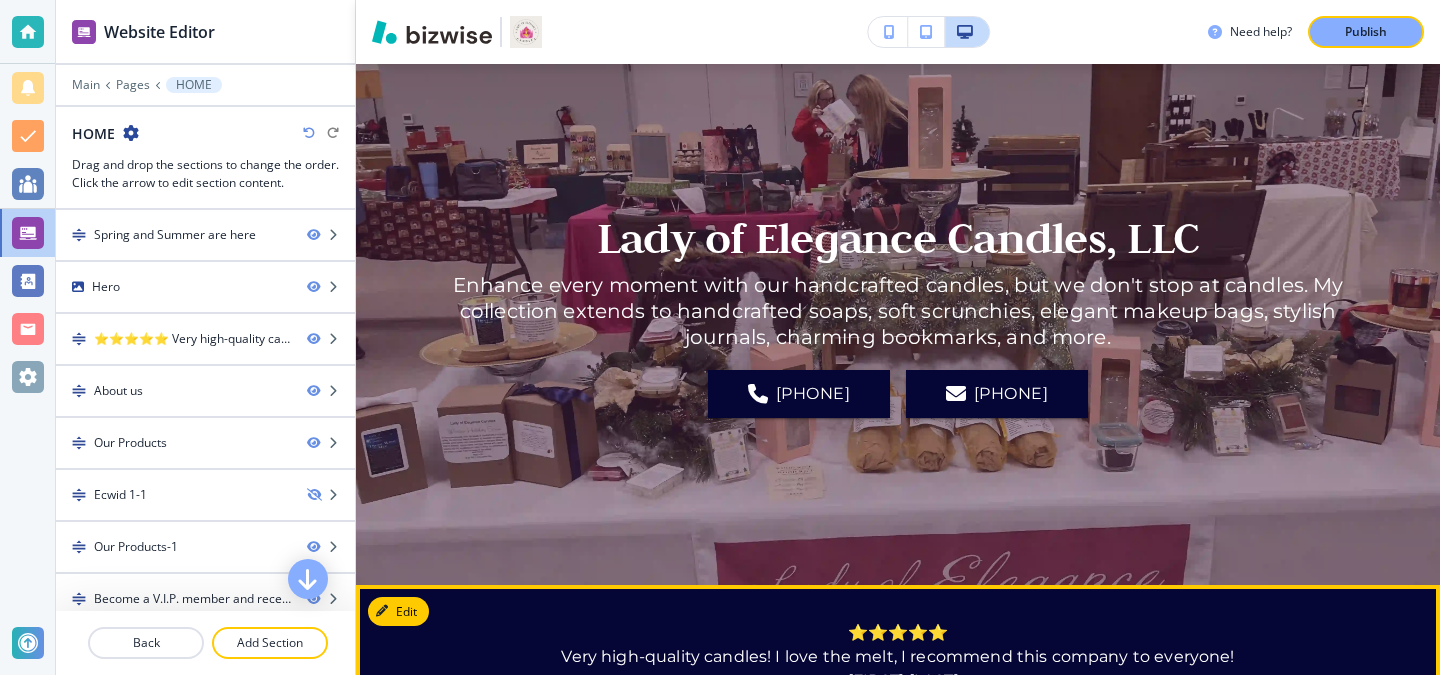 scroll, scrollTop: 0, scrollLeft: 0, axis: both 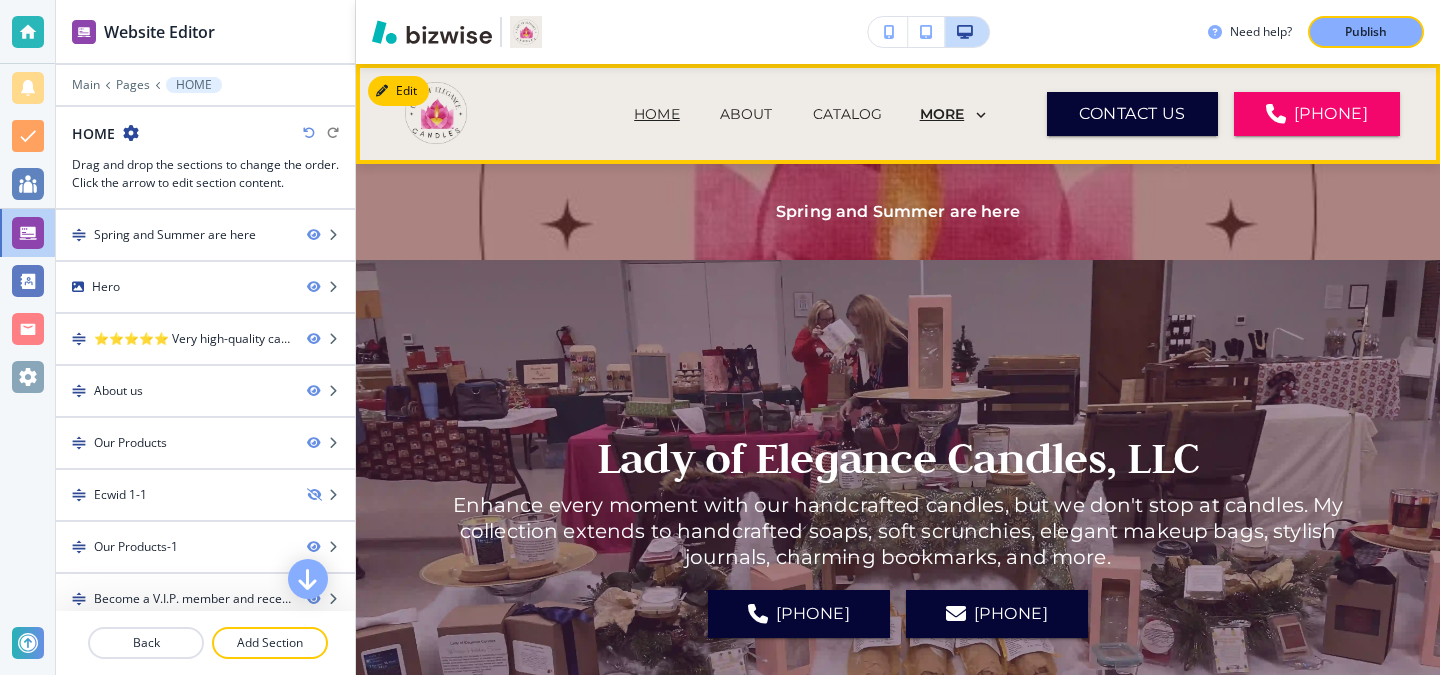 click on "MORE" at bounding box center [942, 114] 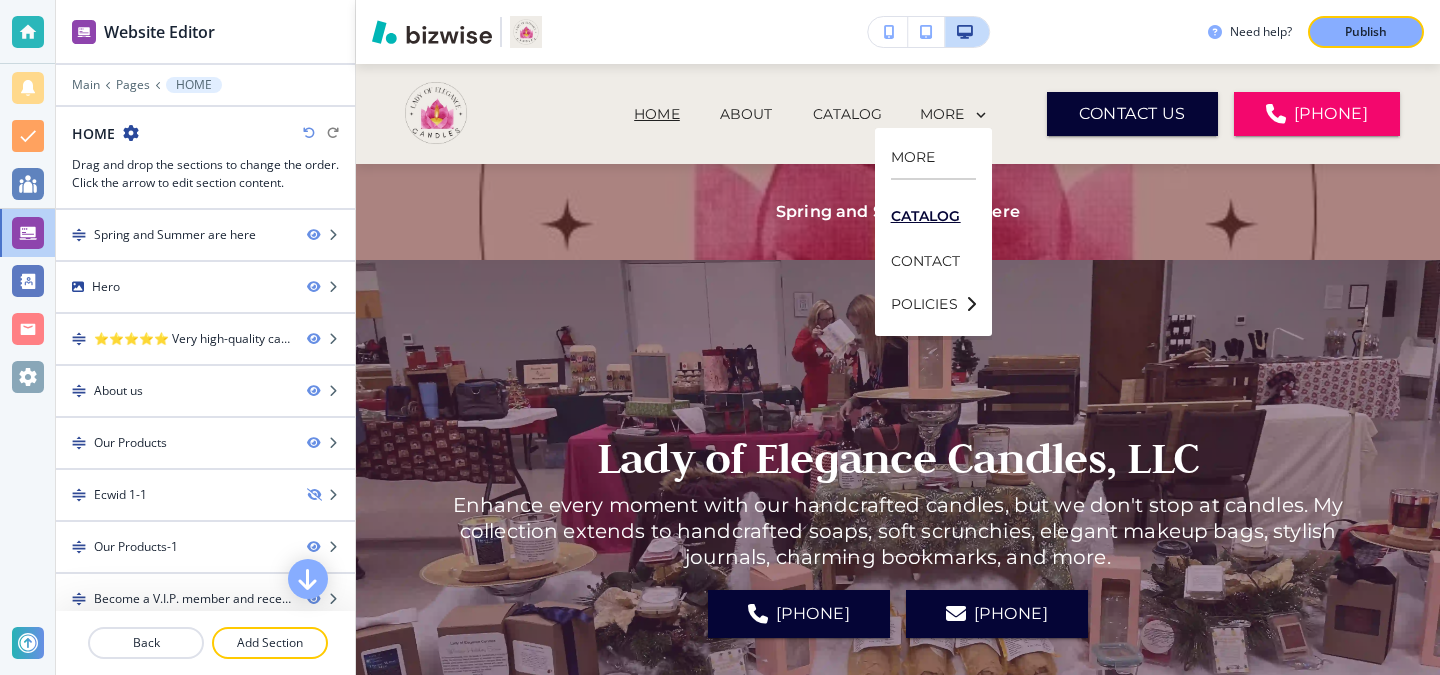click on "CATALOG" at bounding box center [933, 216] 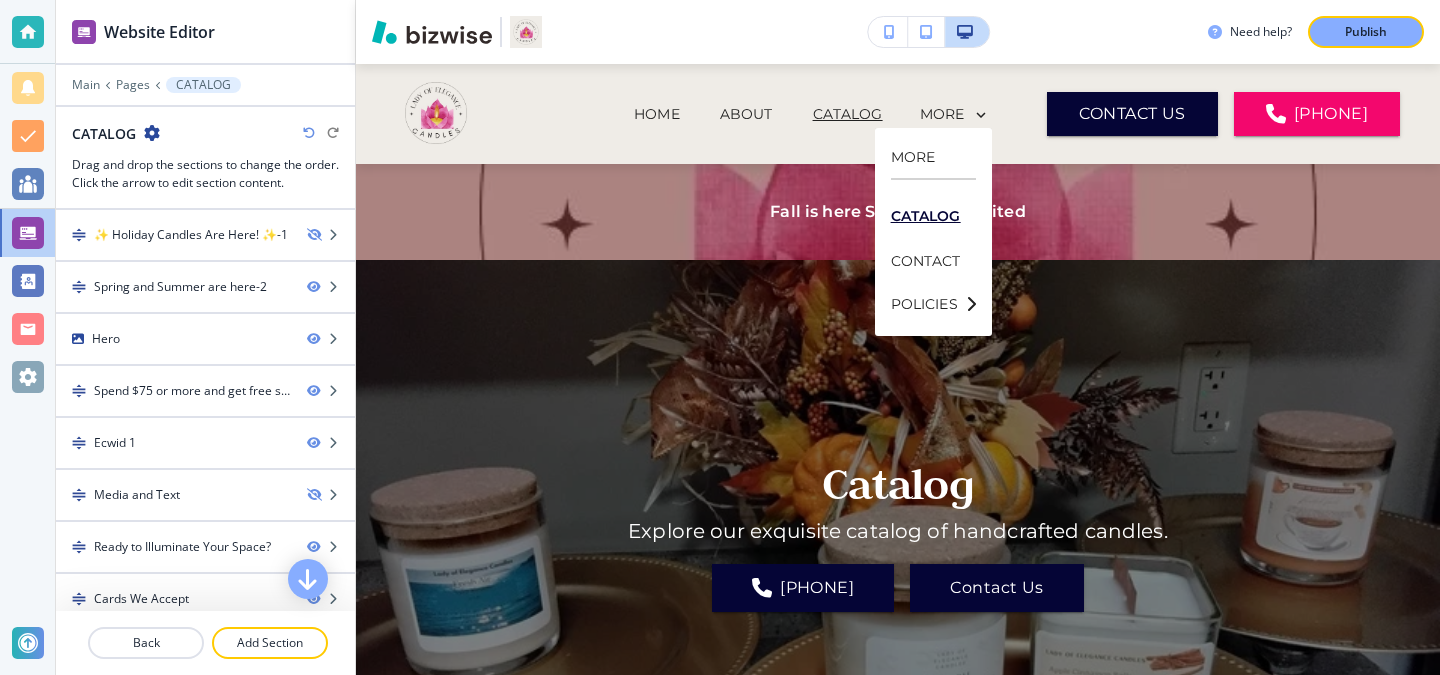 scroll, scrollTop: 0, scrollLeft: 0, axis: both 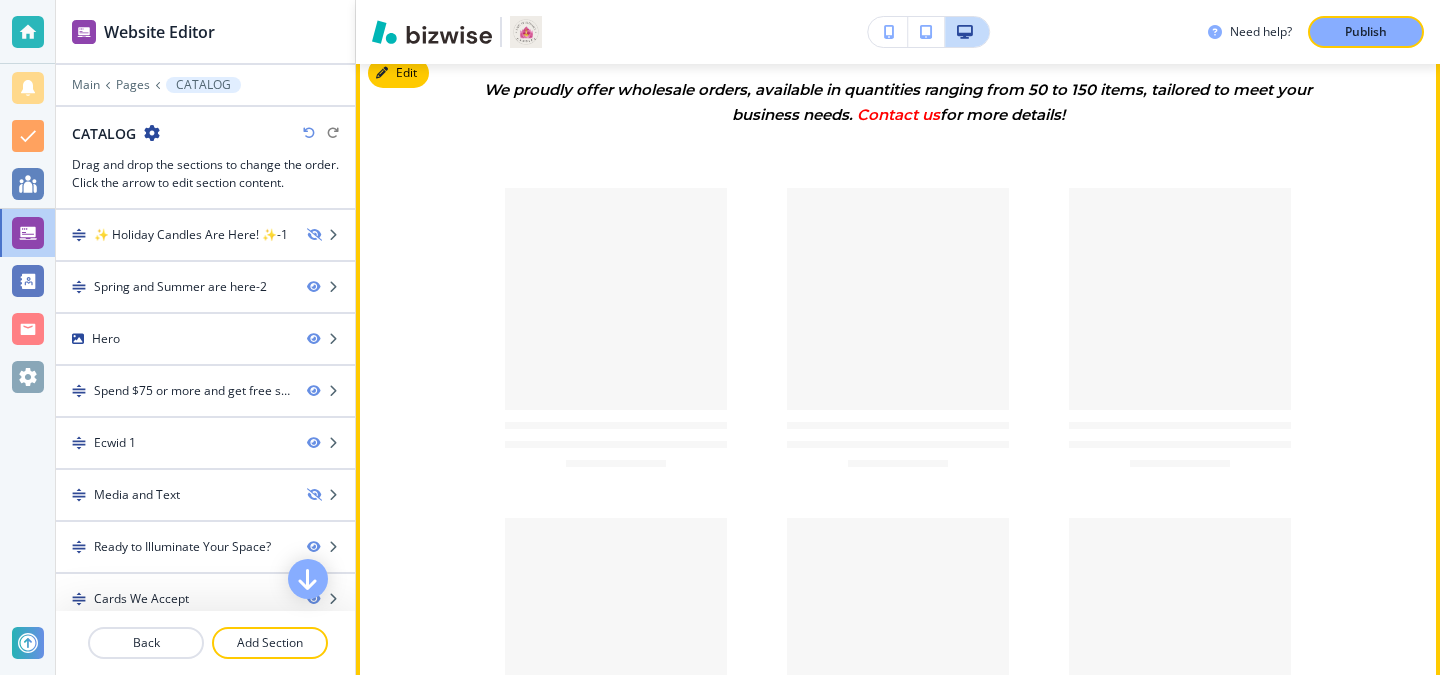 select on "priceAsc" 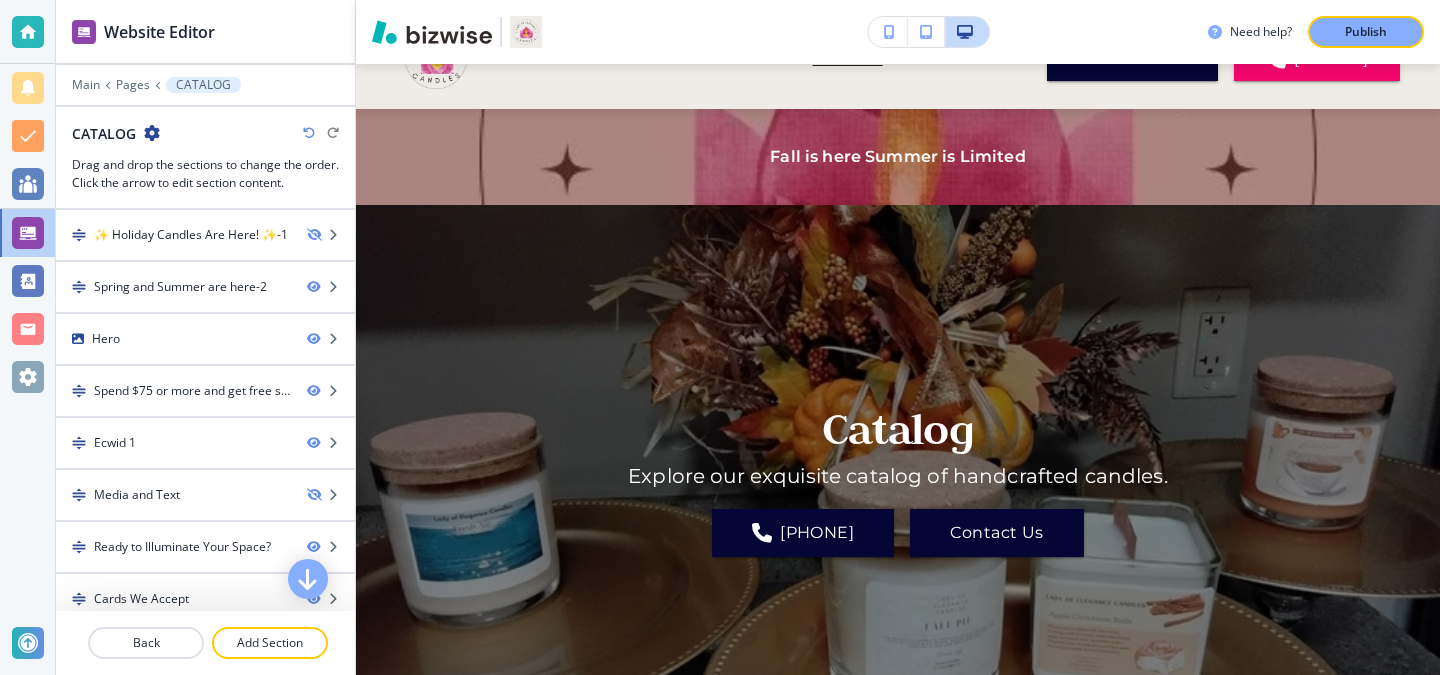 scroll, scrollTop: 0, scrollLeft: 0, axis: both 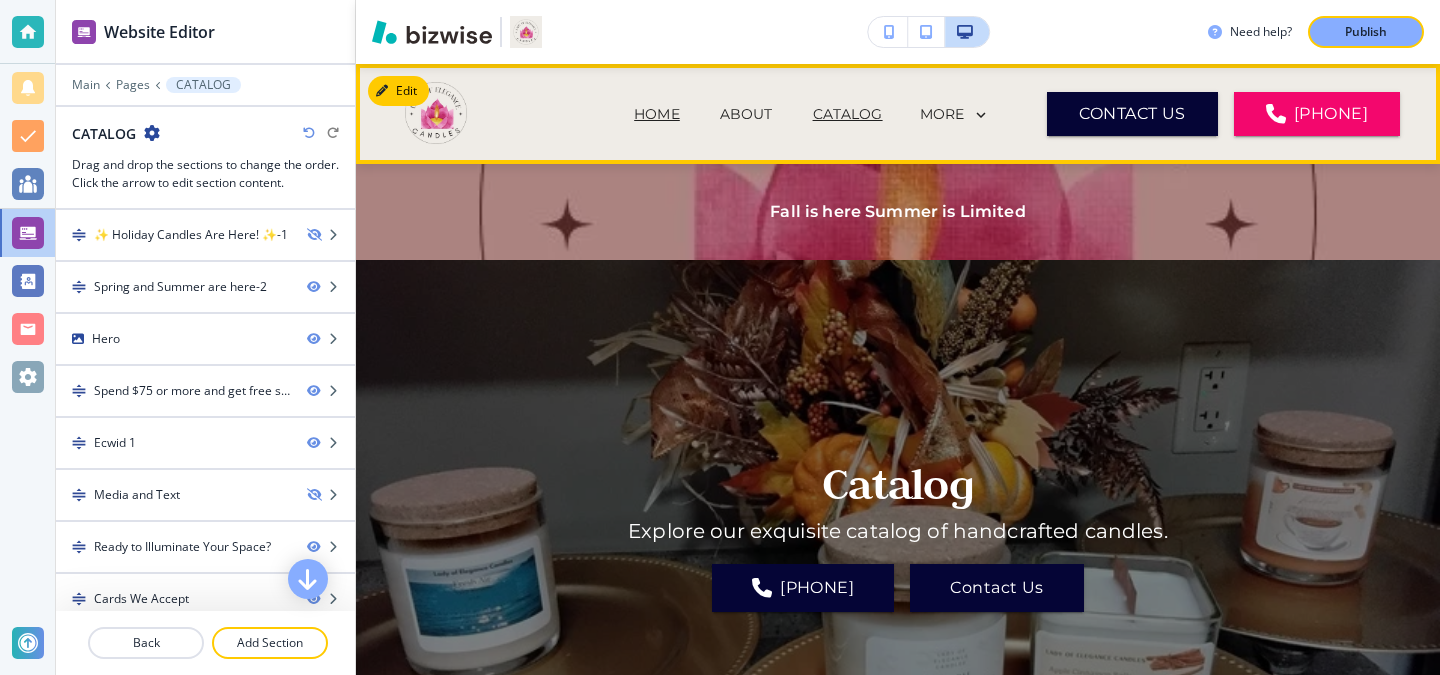 click on "HOME" at bounding box center [657, 114] 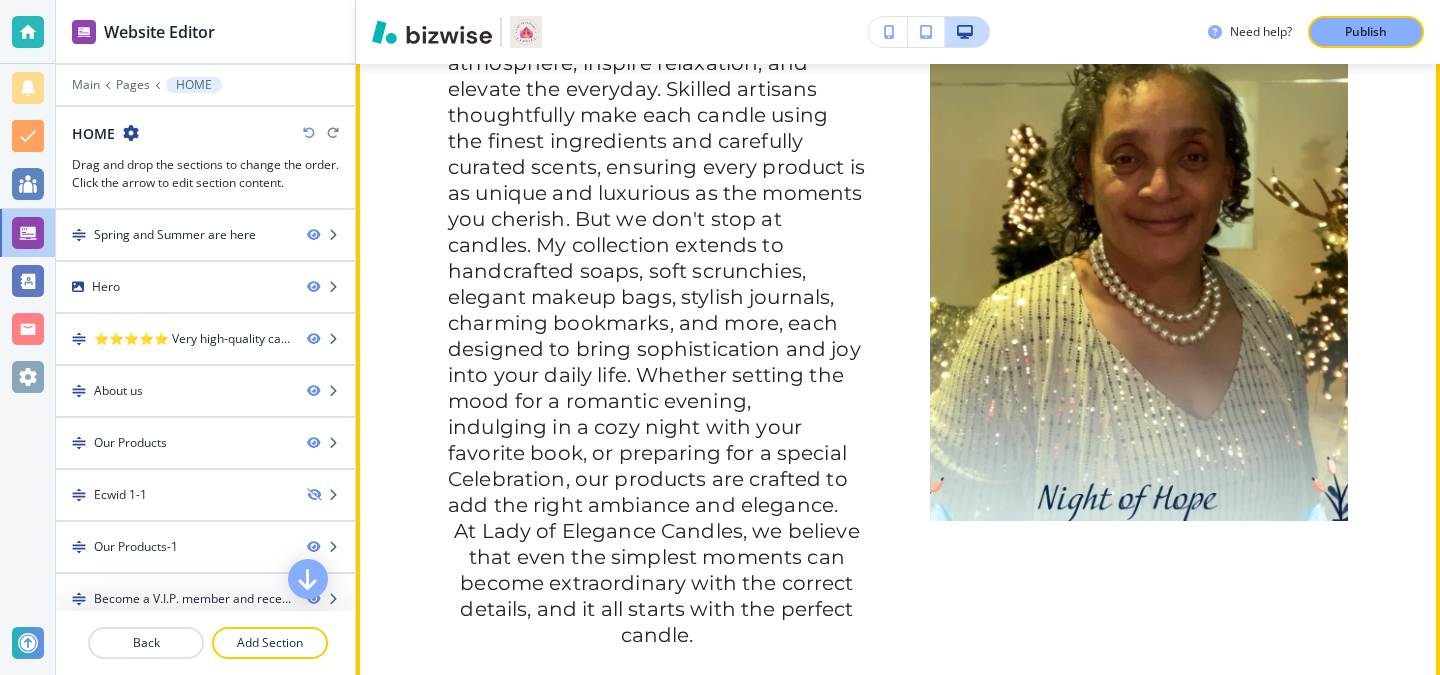 scroll, scrollTop: 0, scrollLeft: 0, axis: both 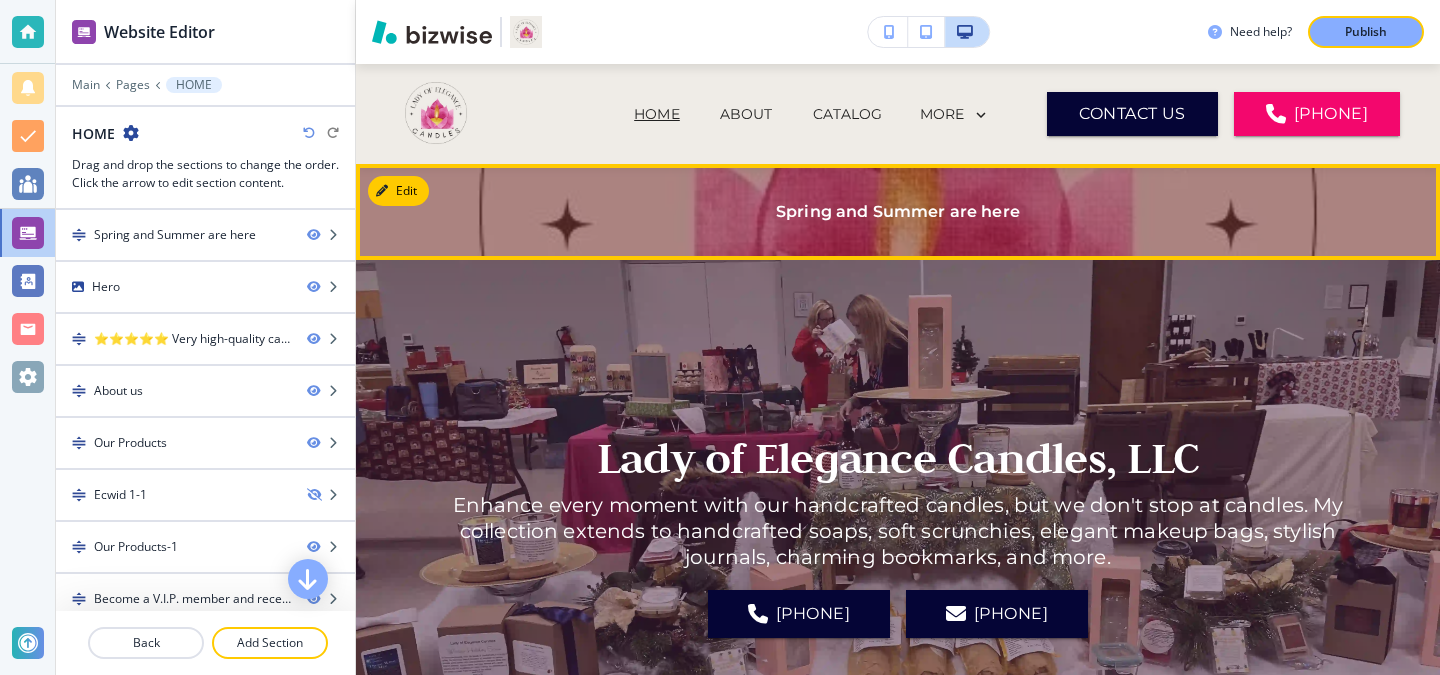 click on "Edit" at bounding box center (398, 191) 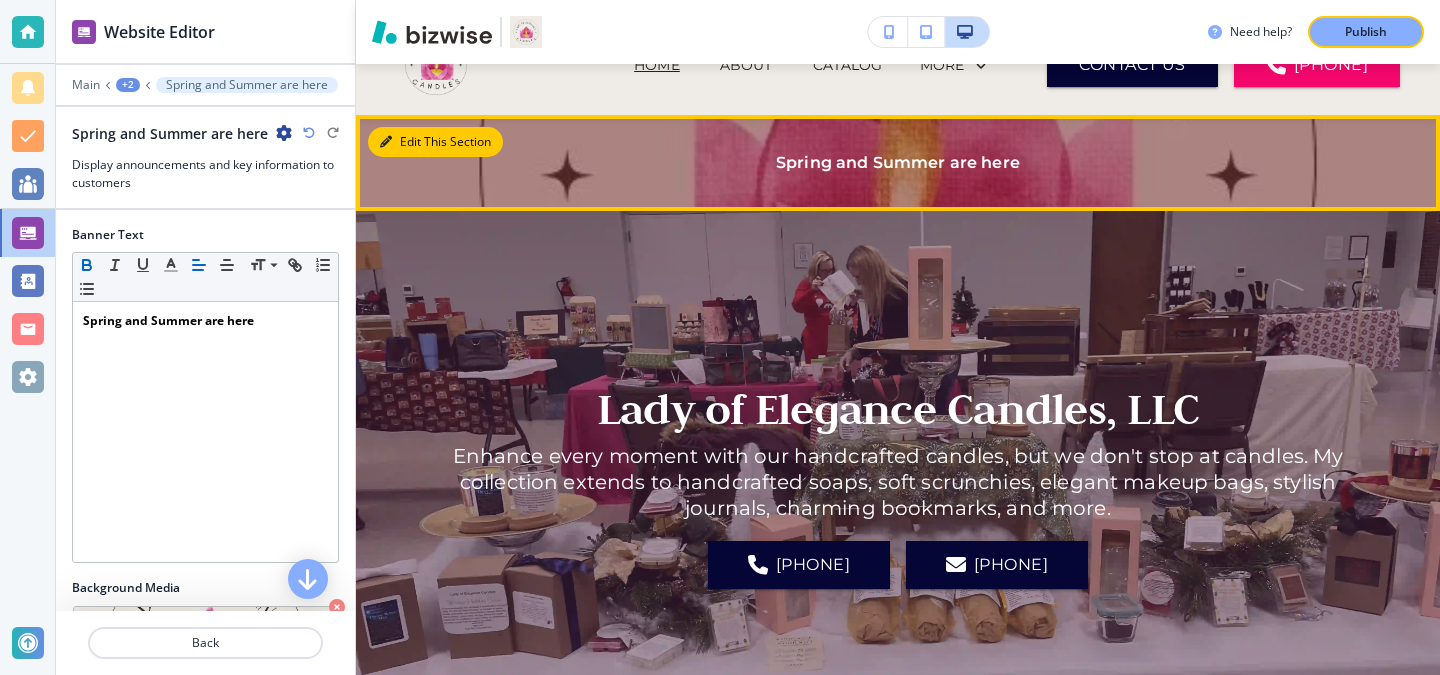 scroll, scrollTop: 100, scrollLeft: 0, axis: vertical 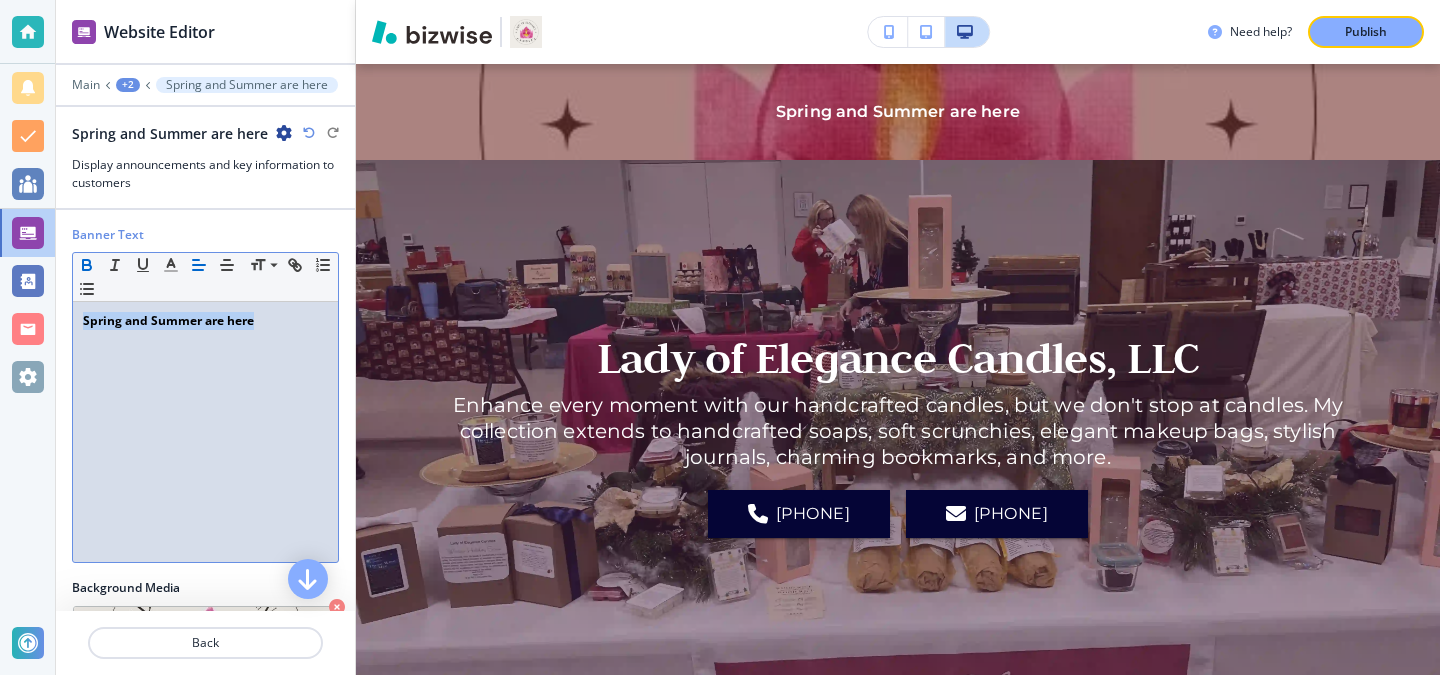 drag, startPoint x: 261, startPoint y: 322, endPoint x: 20, endPoint y: 322, distance: 241 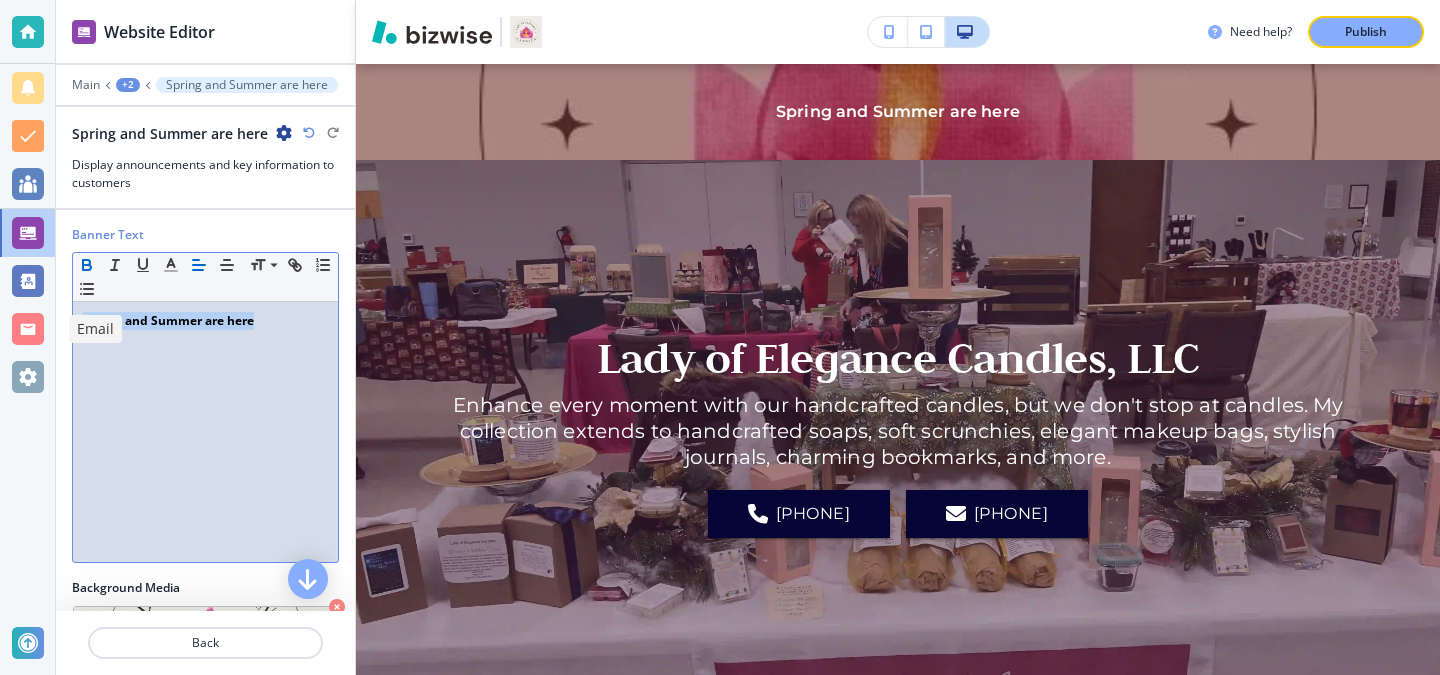 type 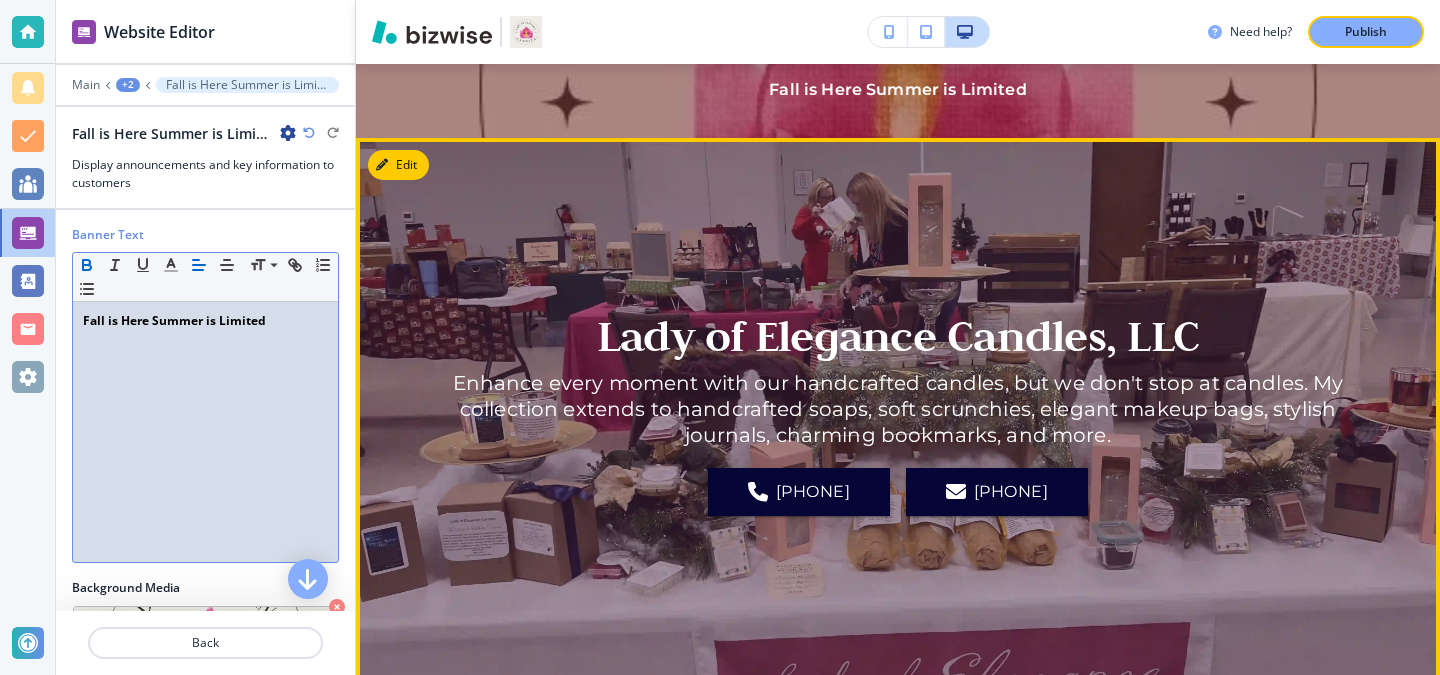 scroll, scrollTop: 0, scrollLeft: 0, axis: both 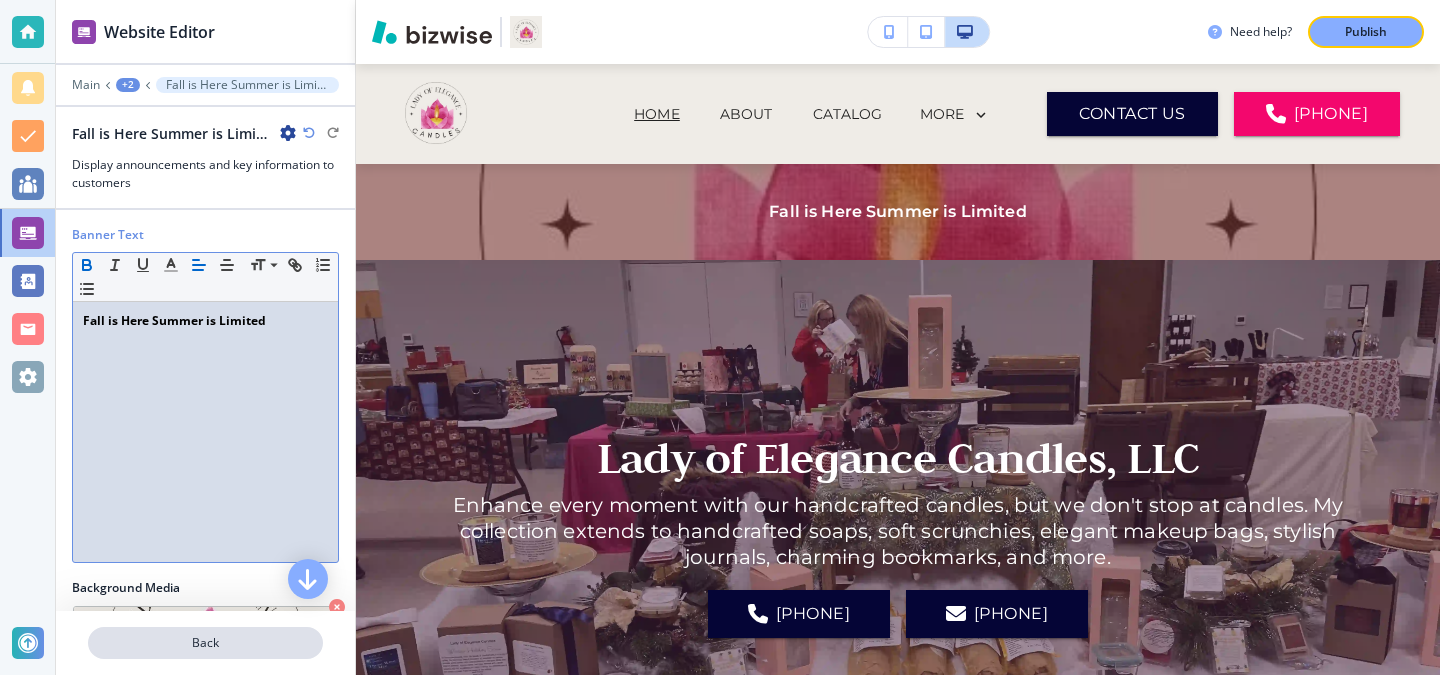 click on "Back" at bounding box center (205, 643) 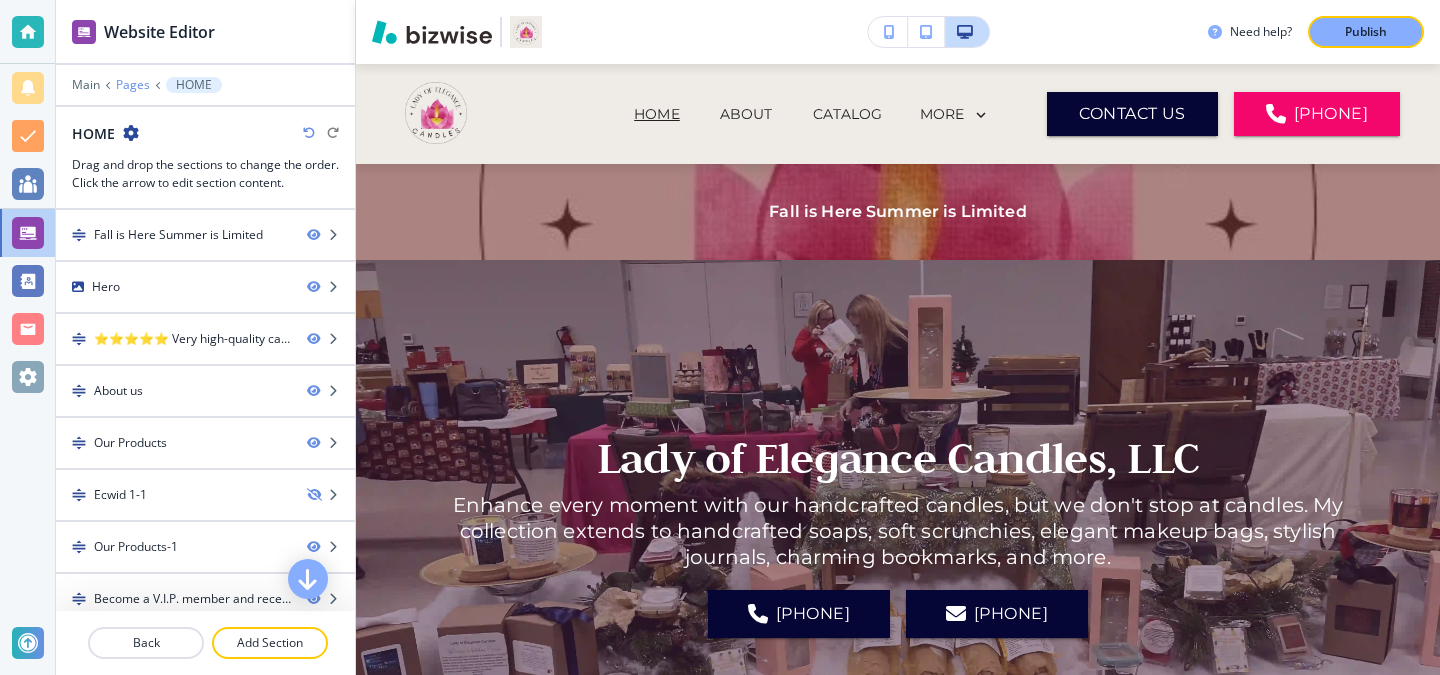 click on "Pages" at bounding box center [133, 85] 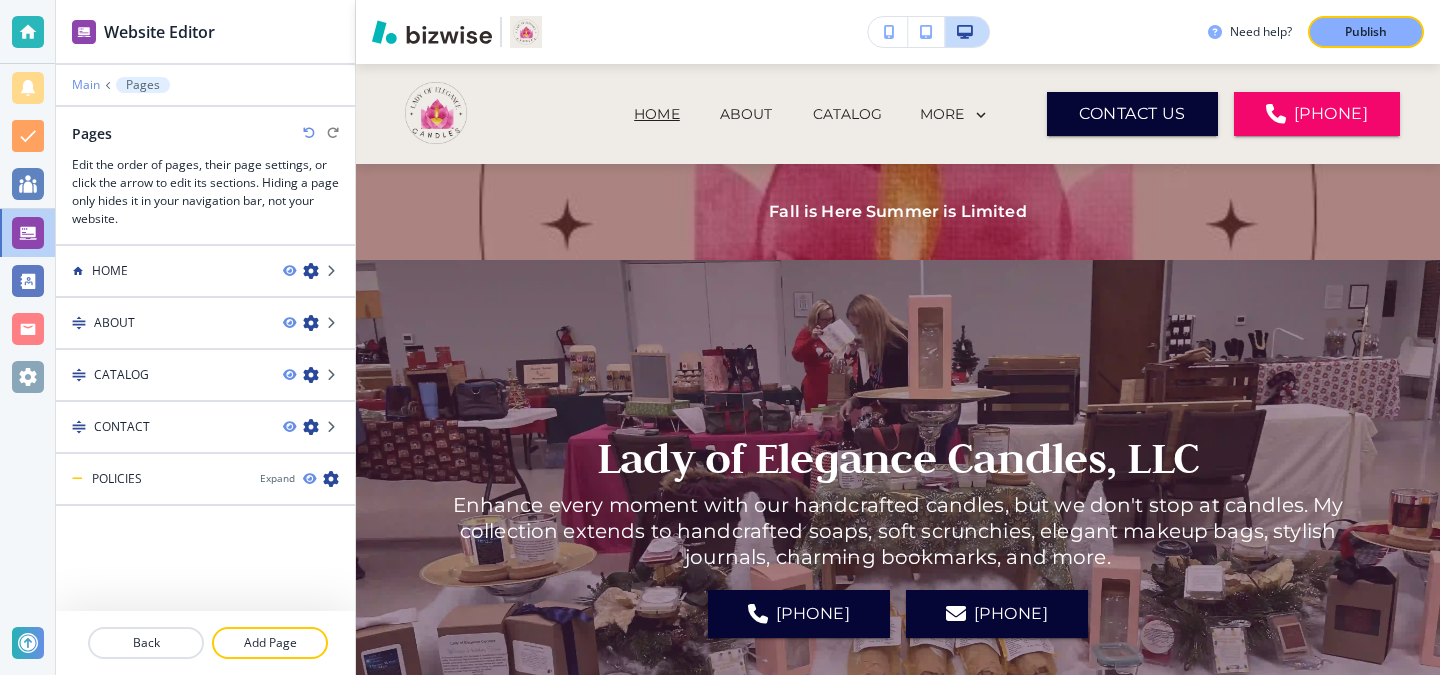 click on "Main" at bounding box center (86, 85) 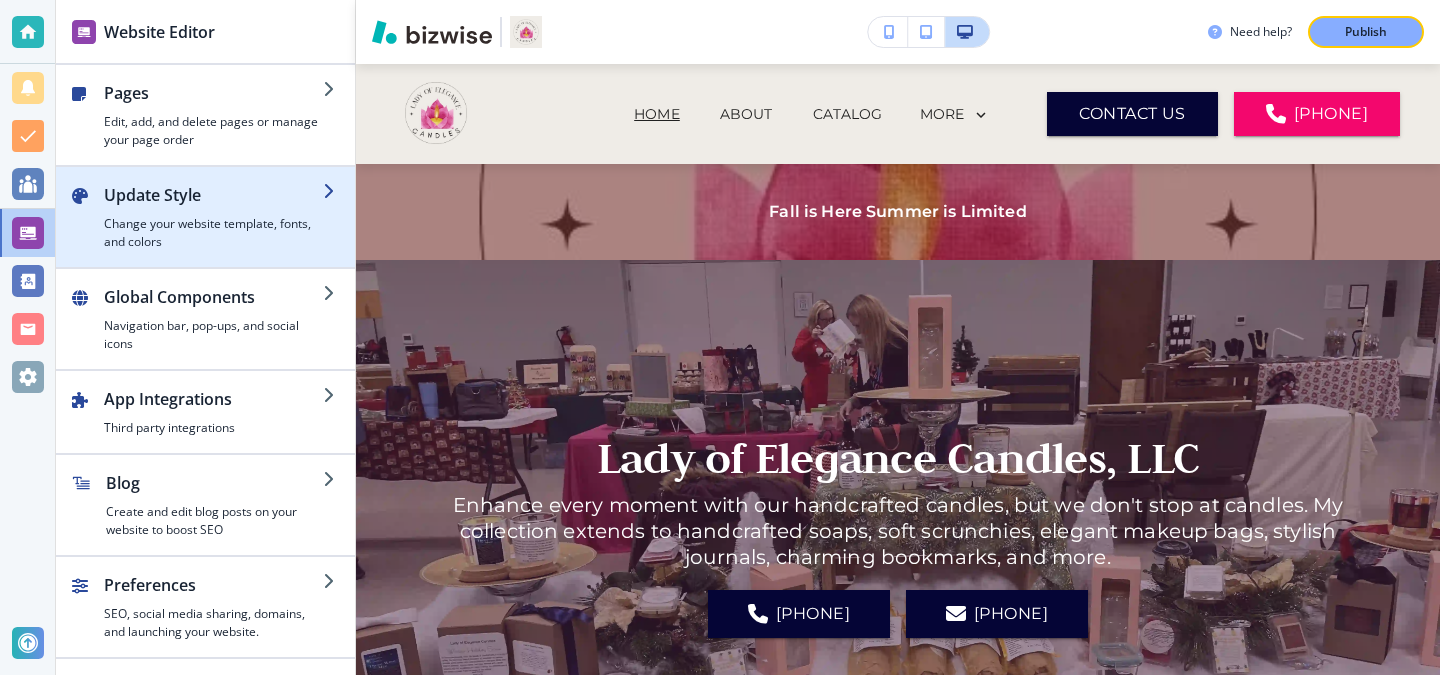 click at bounding box center (205, 259) 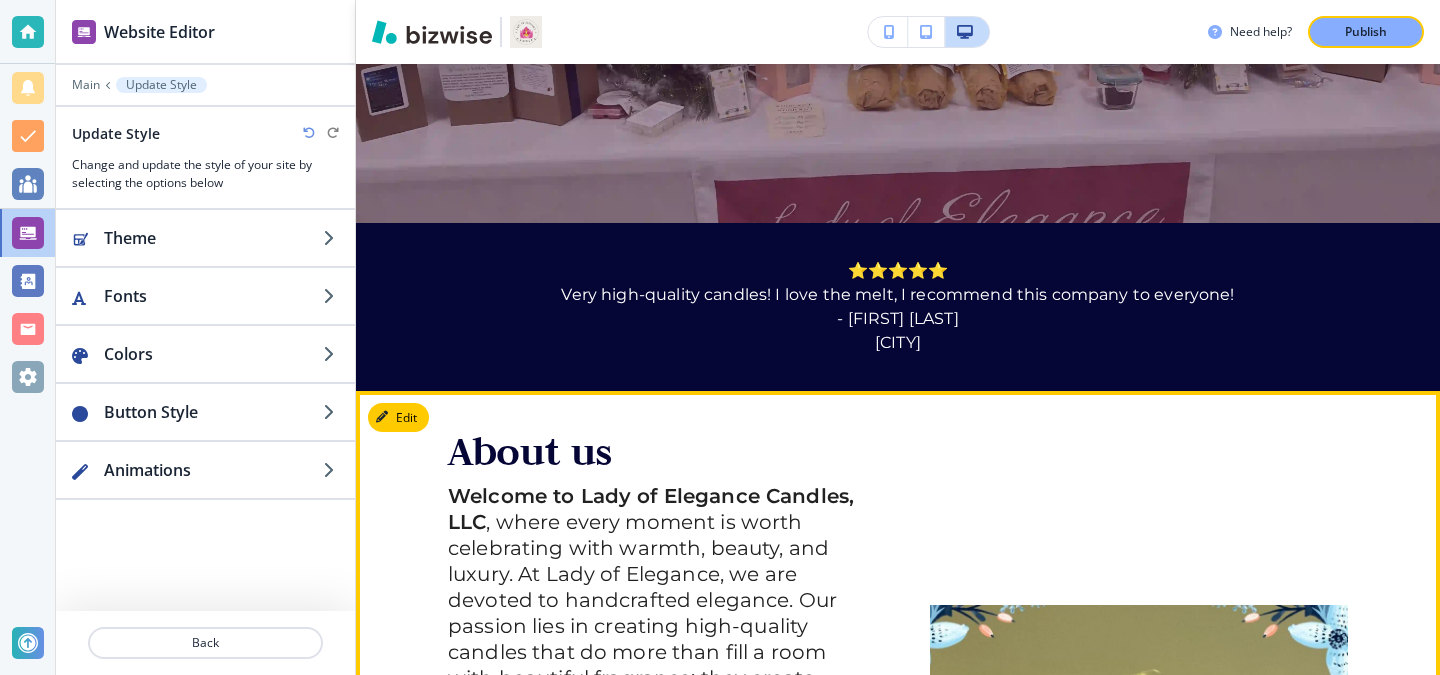 scroll, scrollTop: 728, scrollLeft: 0, axis: vertical 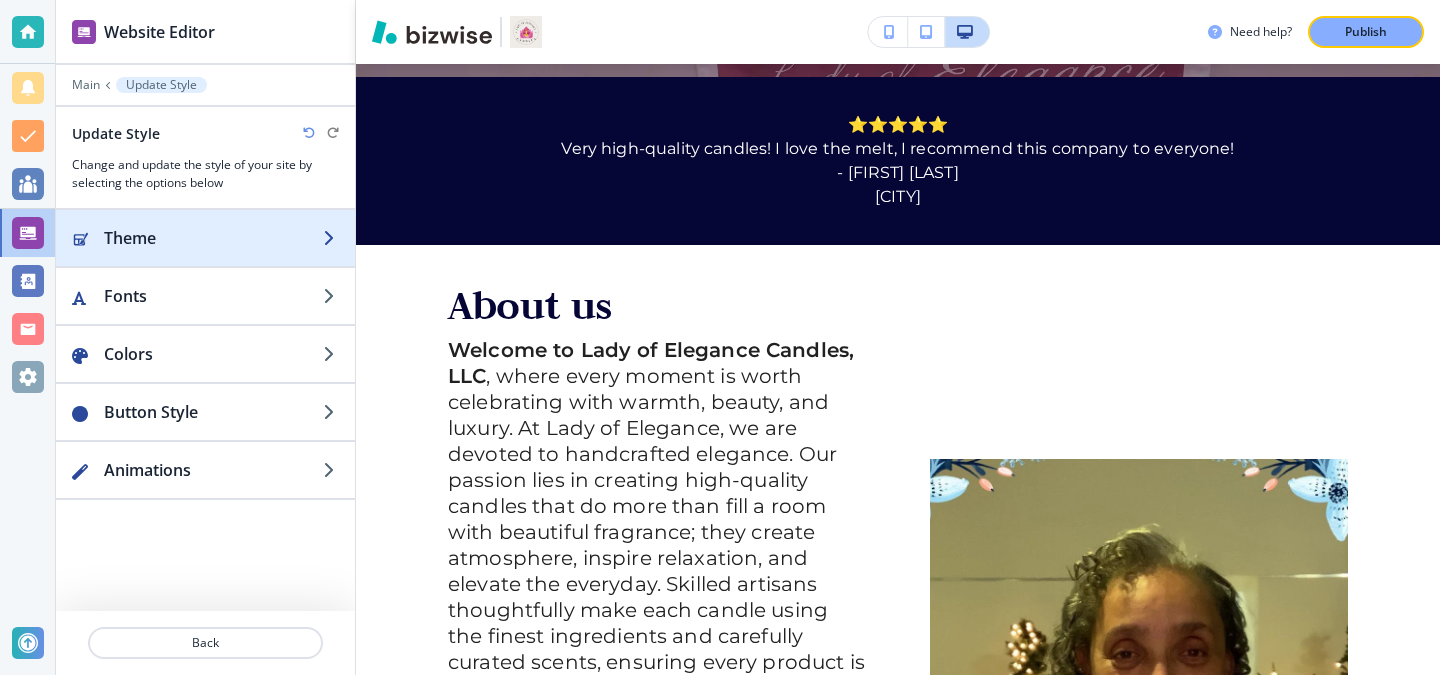 click on "Theme" at bounding box center [213, 238] 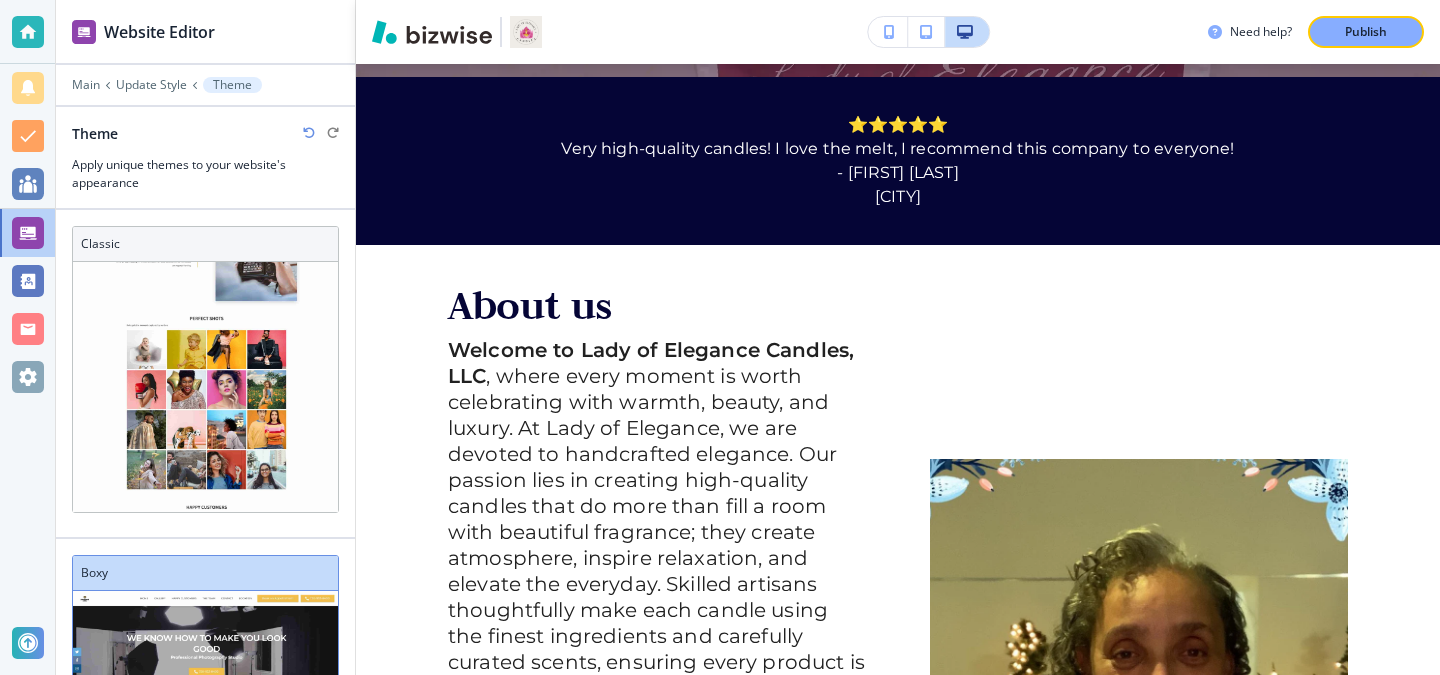 scroll, scrollTop: 647, scrollLeft: 0, axis: vertical 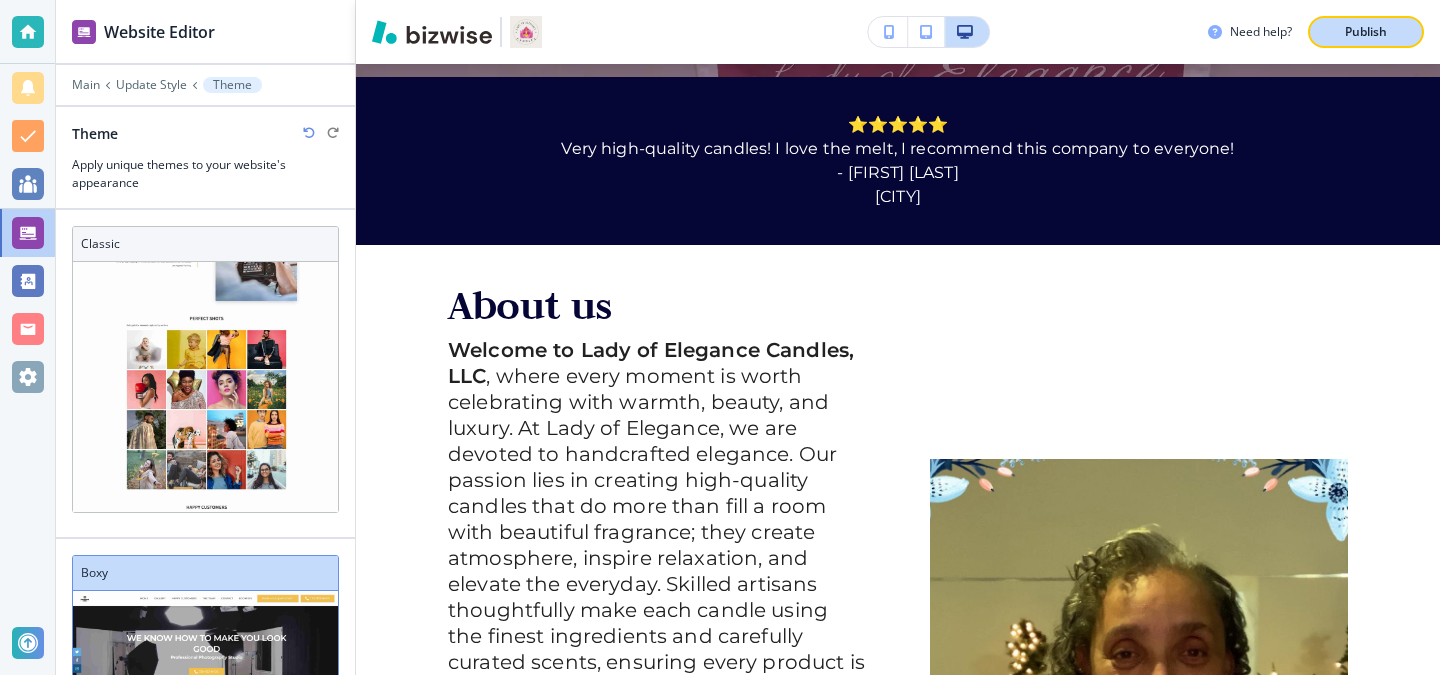 click on "Publish" at bounding box center (1366, 32) 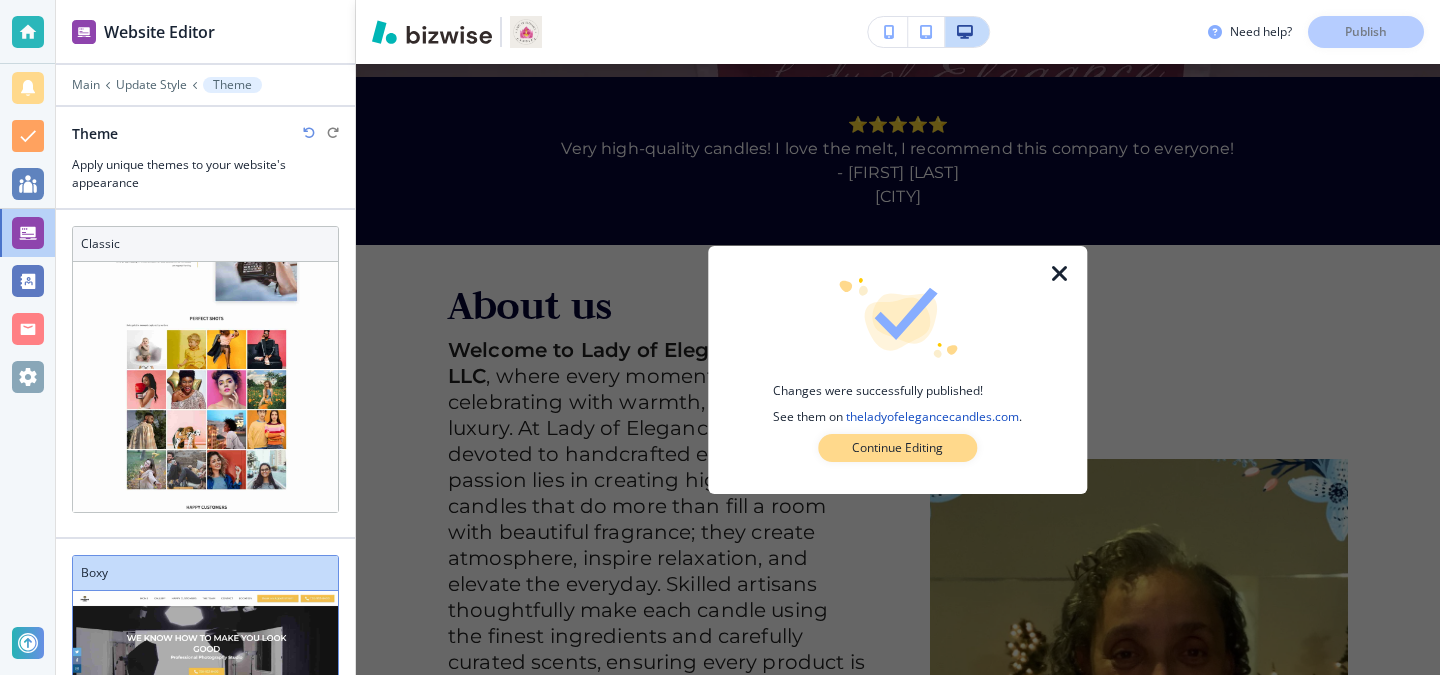 click on "Continue Editing" at bounding box center [897, 448] 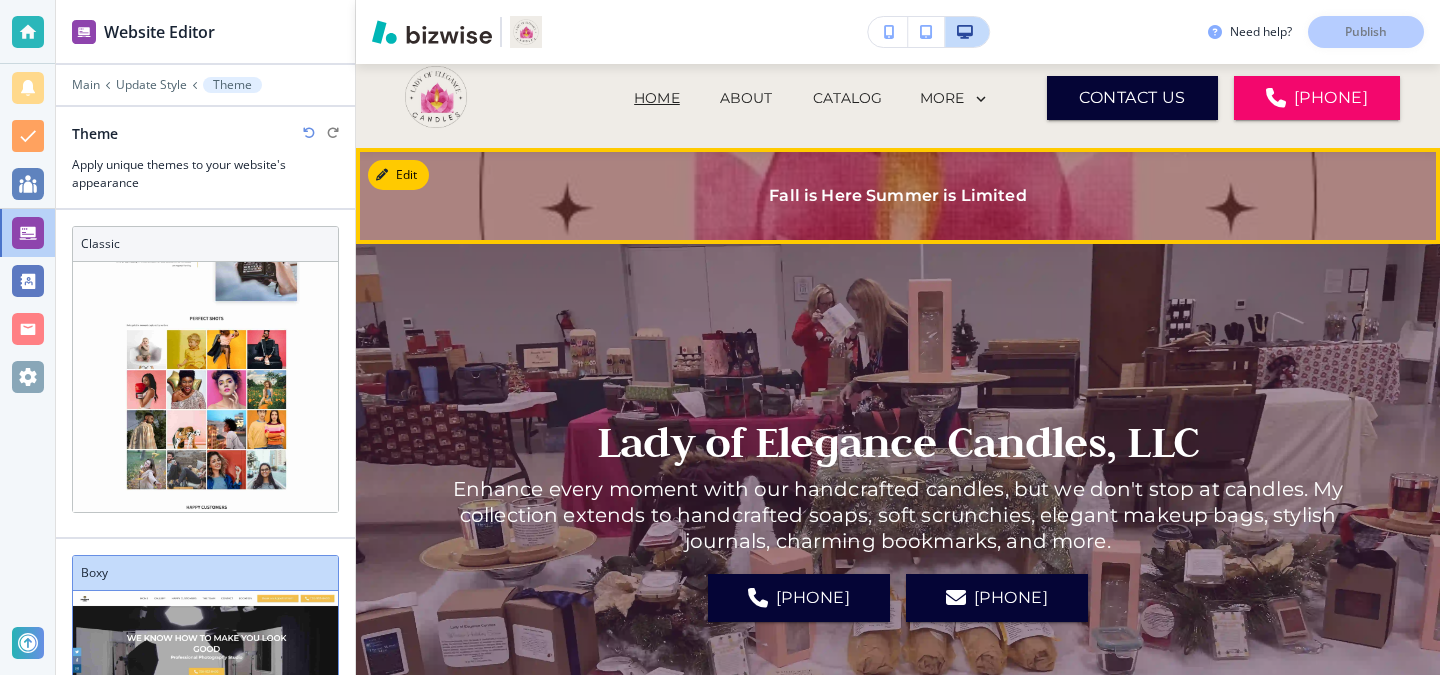 scroll, scrollTop: 0, scrollLeft: 0, axis: both 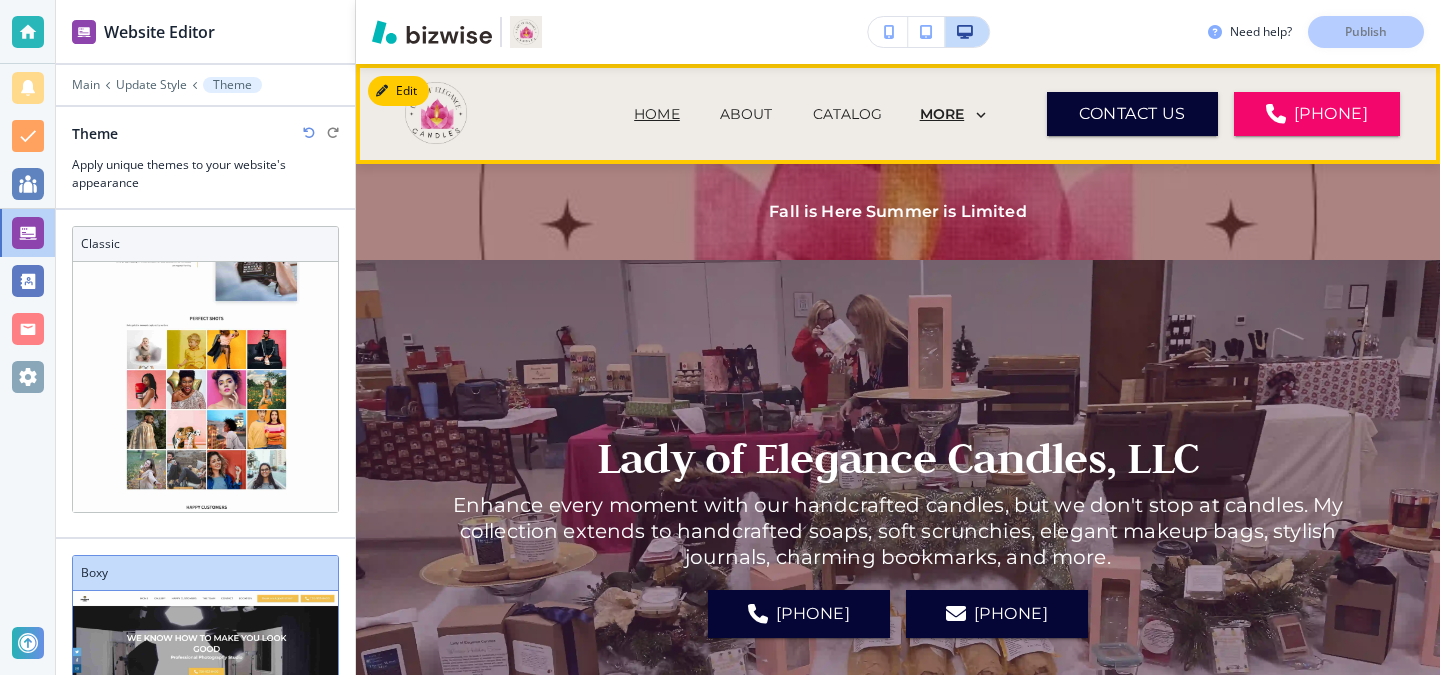 click on "MORE" at bounding box center (942, 114) 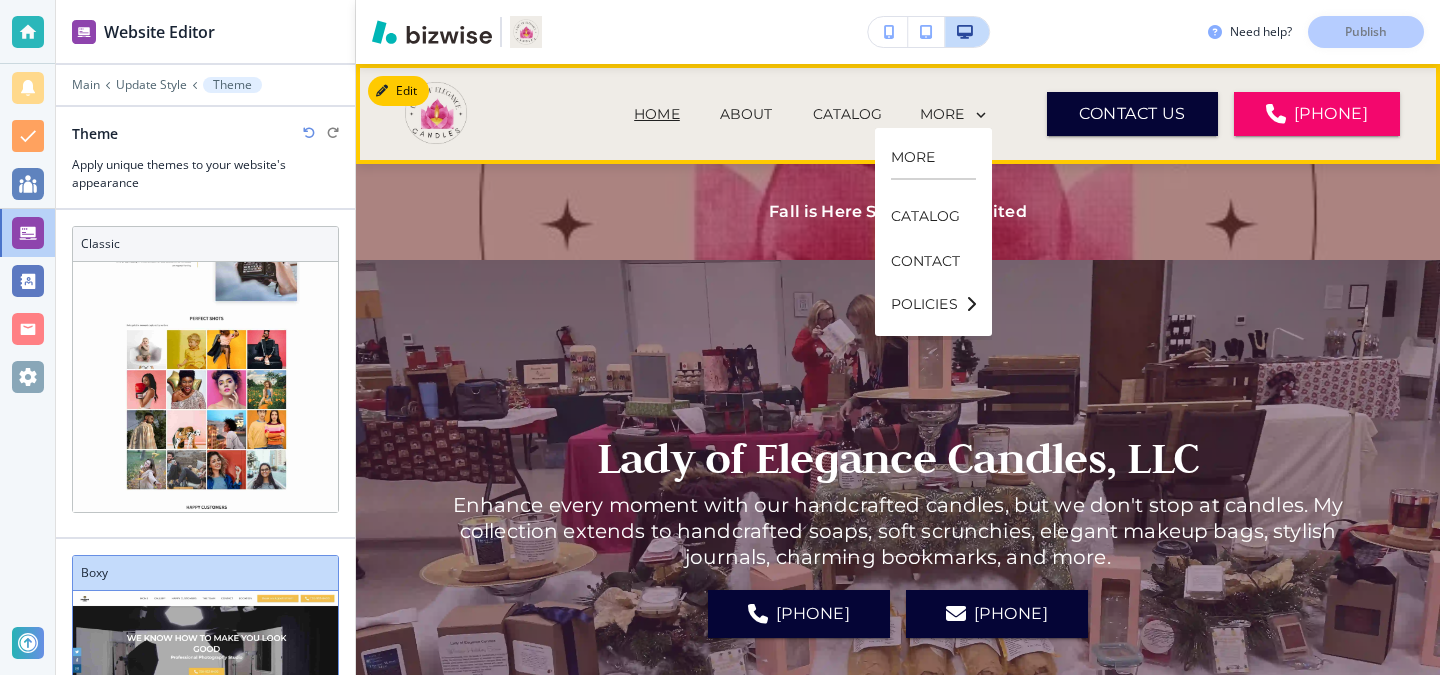 click on "MORE" at bounding box center (933, 158) 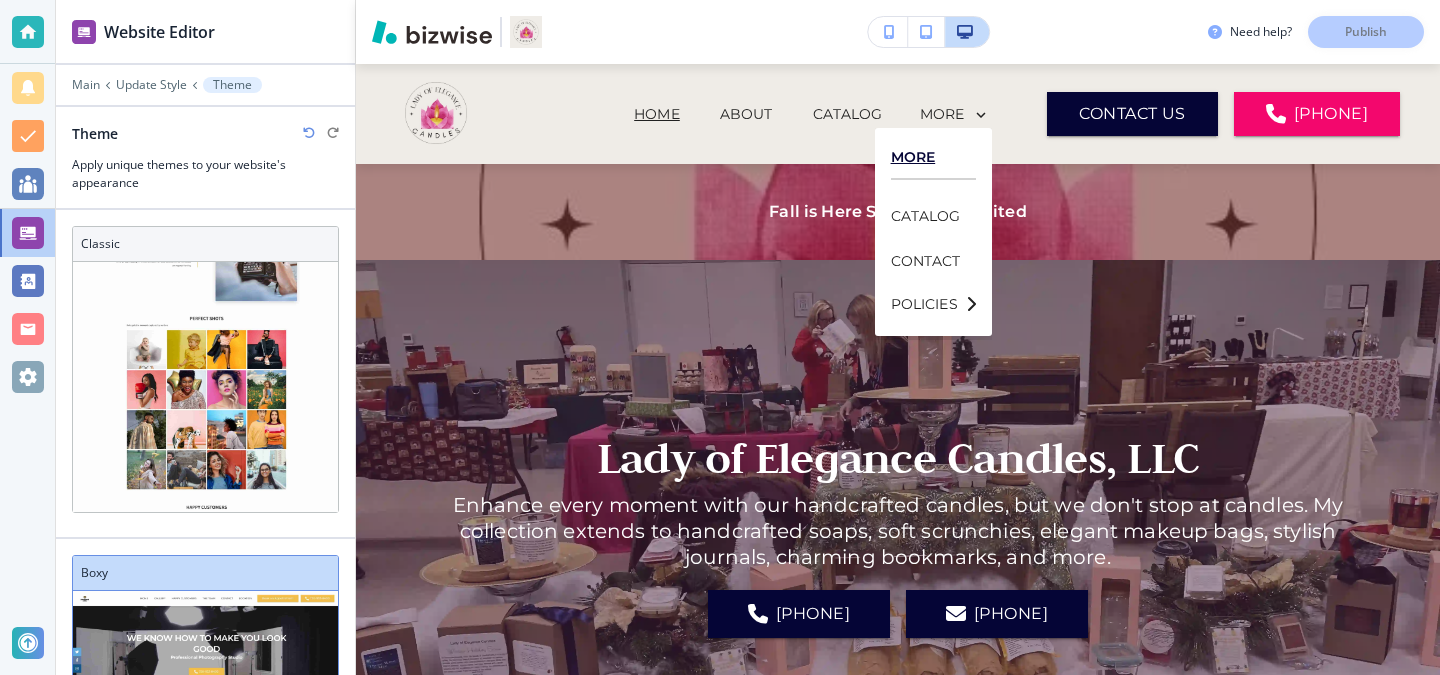 click on "MORE" at bounding box center (933, 157) 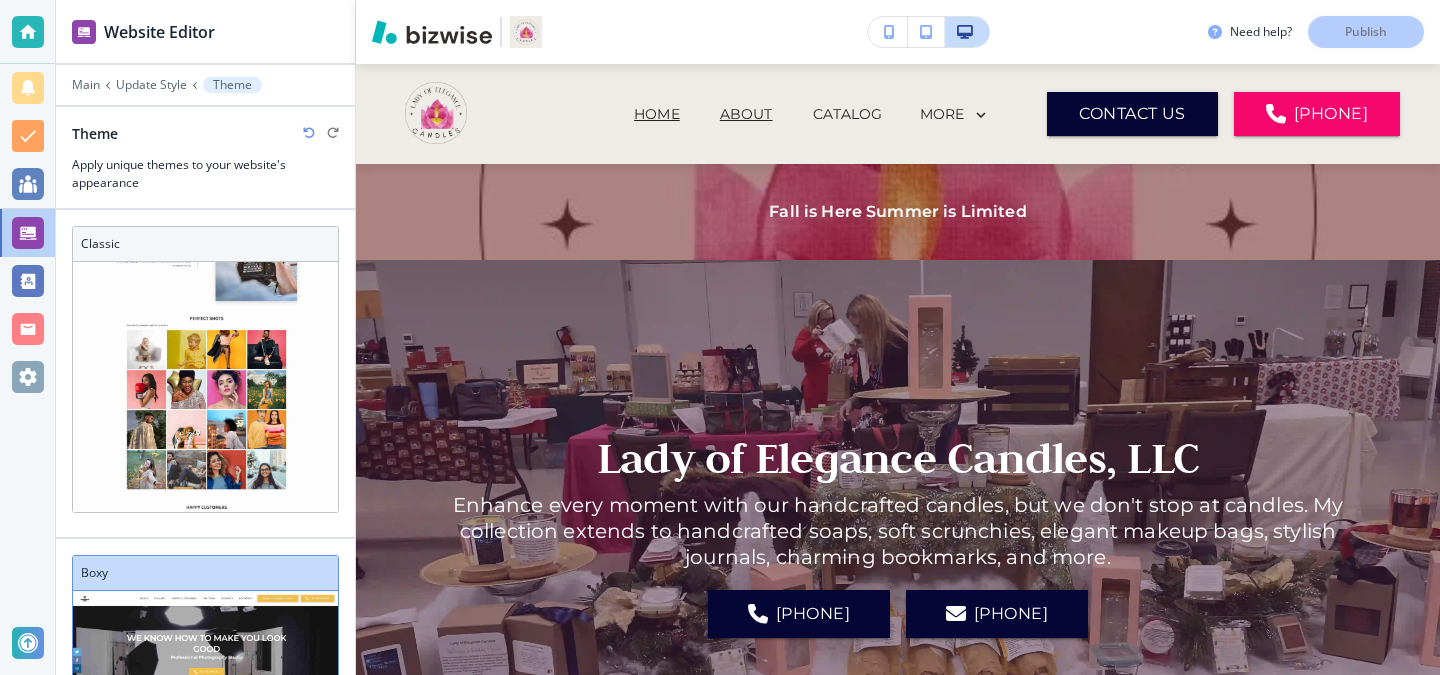 click on "ABOUT" at bounding box center (746, 114) 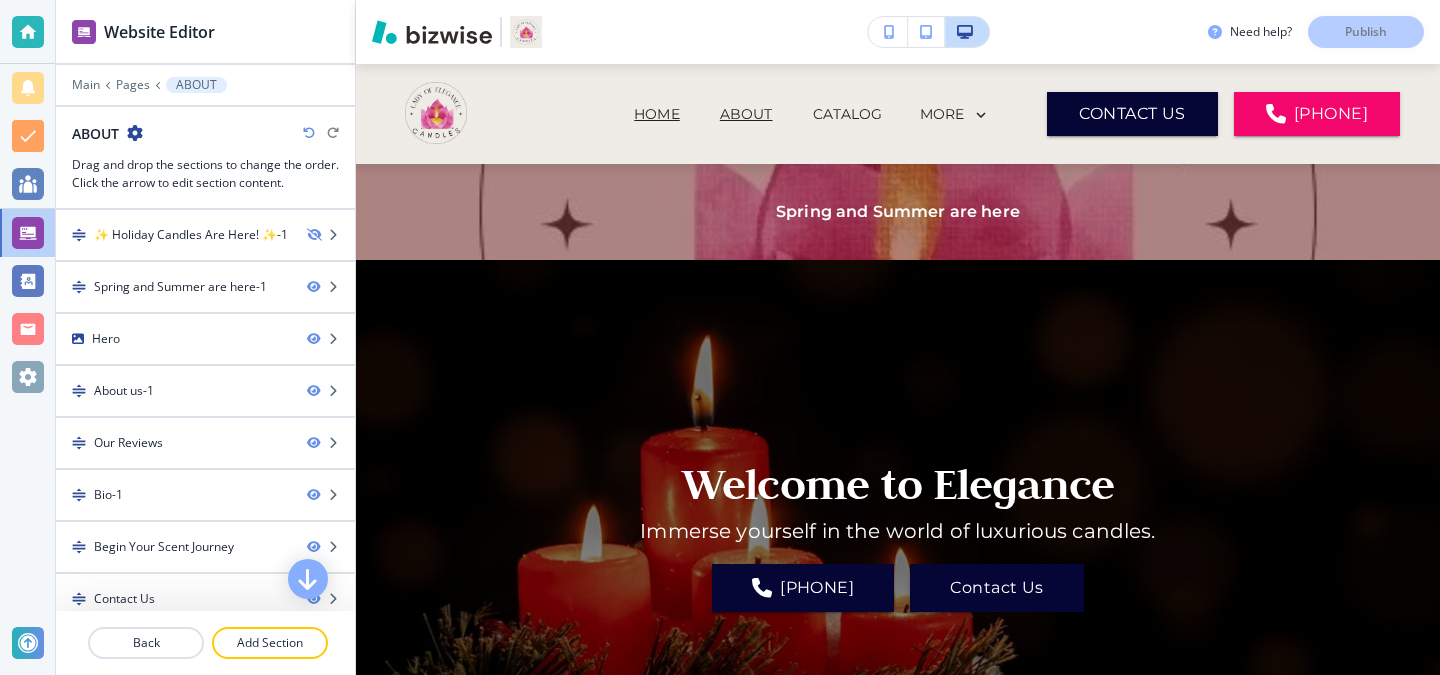 click on "HOME" at bounding box center (657, 114) 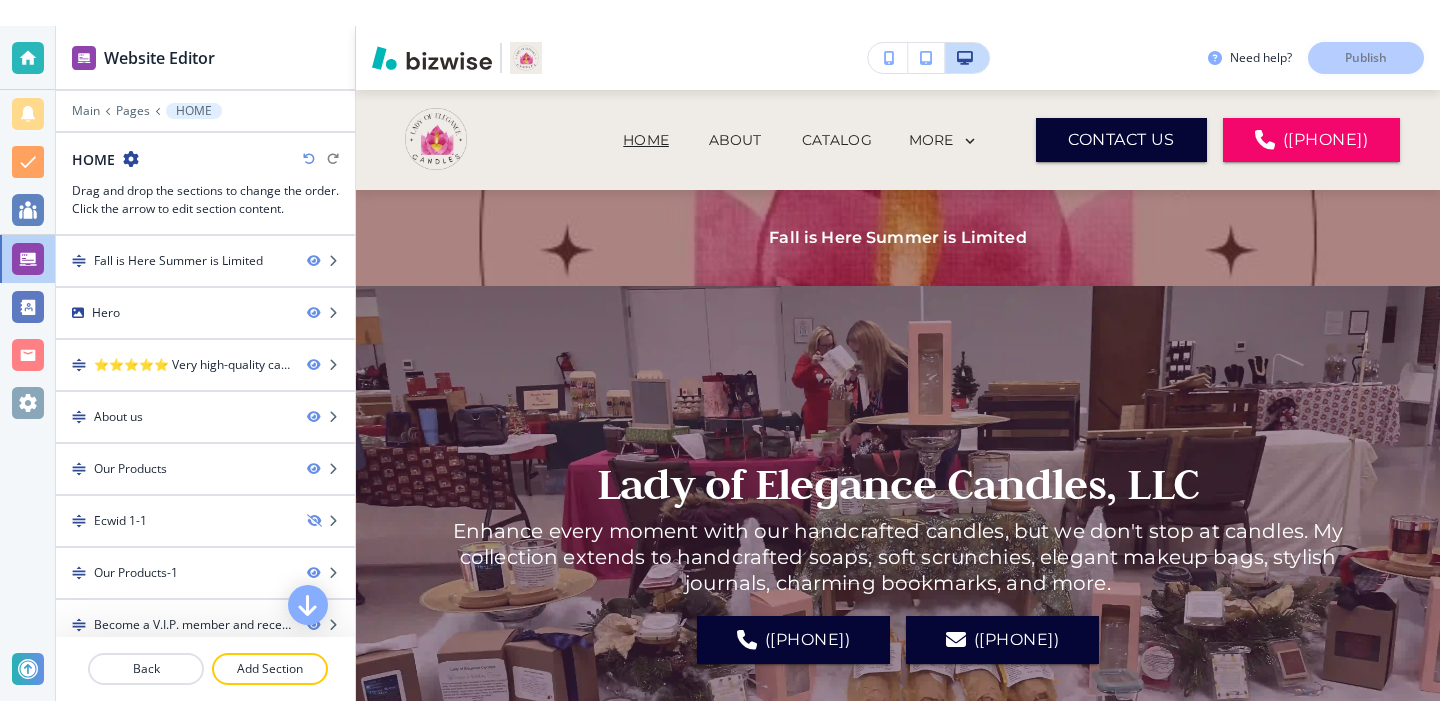 scroll, scrollTop: 0, scrollLeft: 0, axis: both 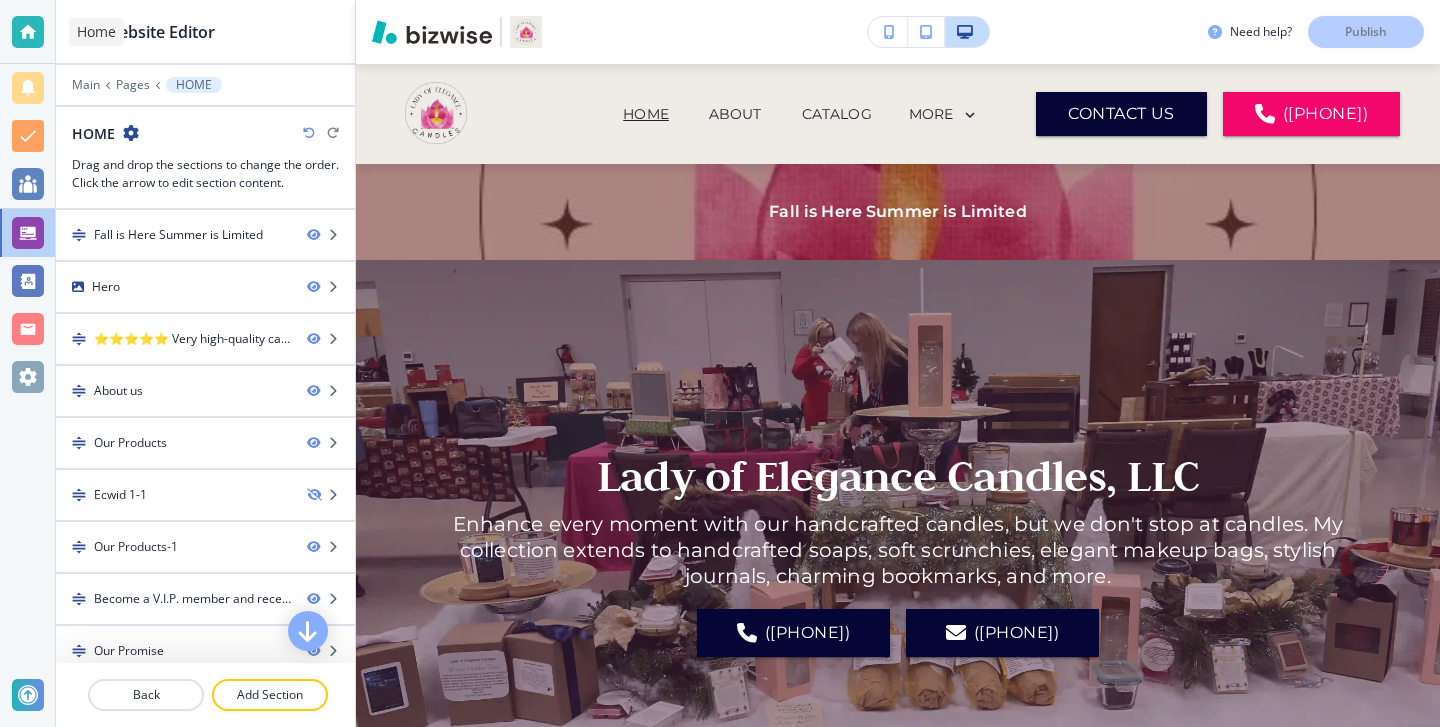 click at bounding box center (28, 32) 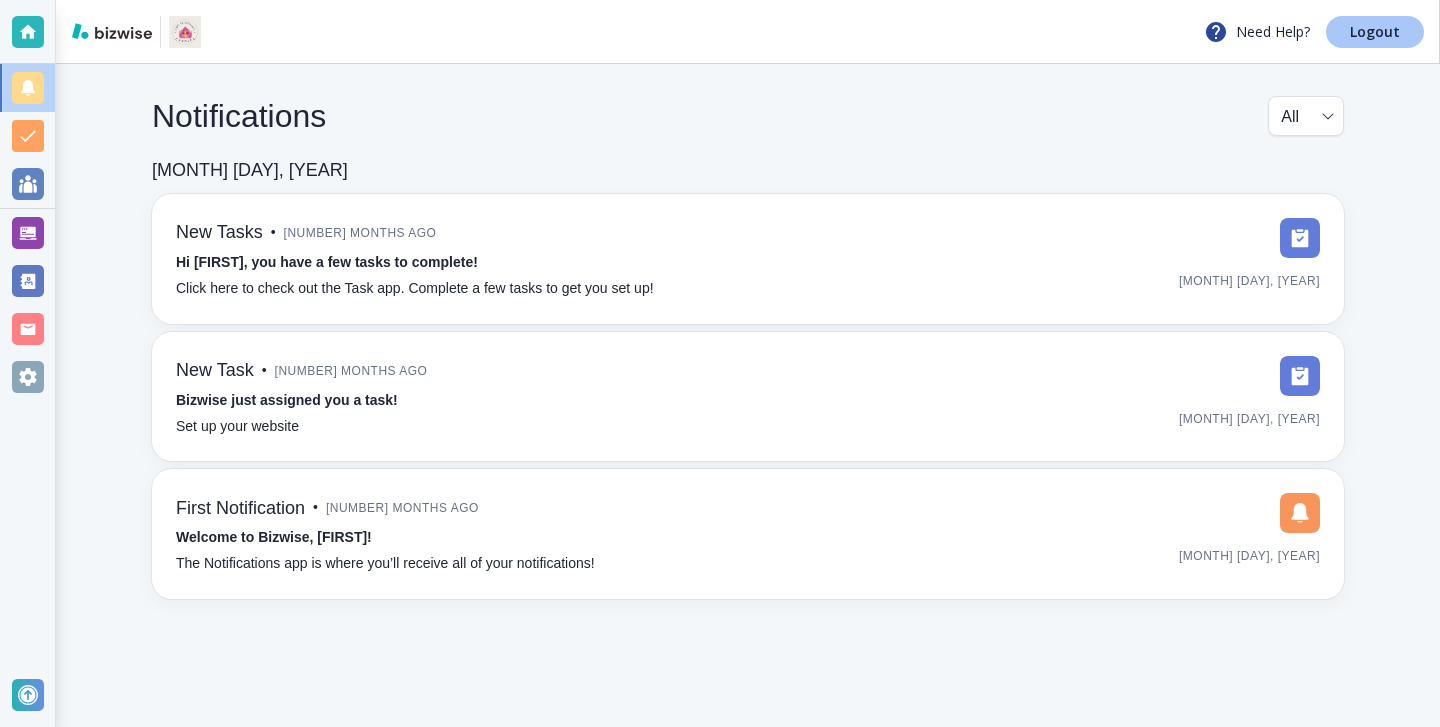 click on "Logout" at bounding box center [1375, 32] 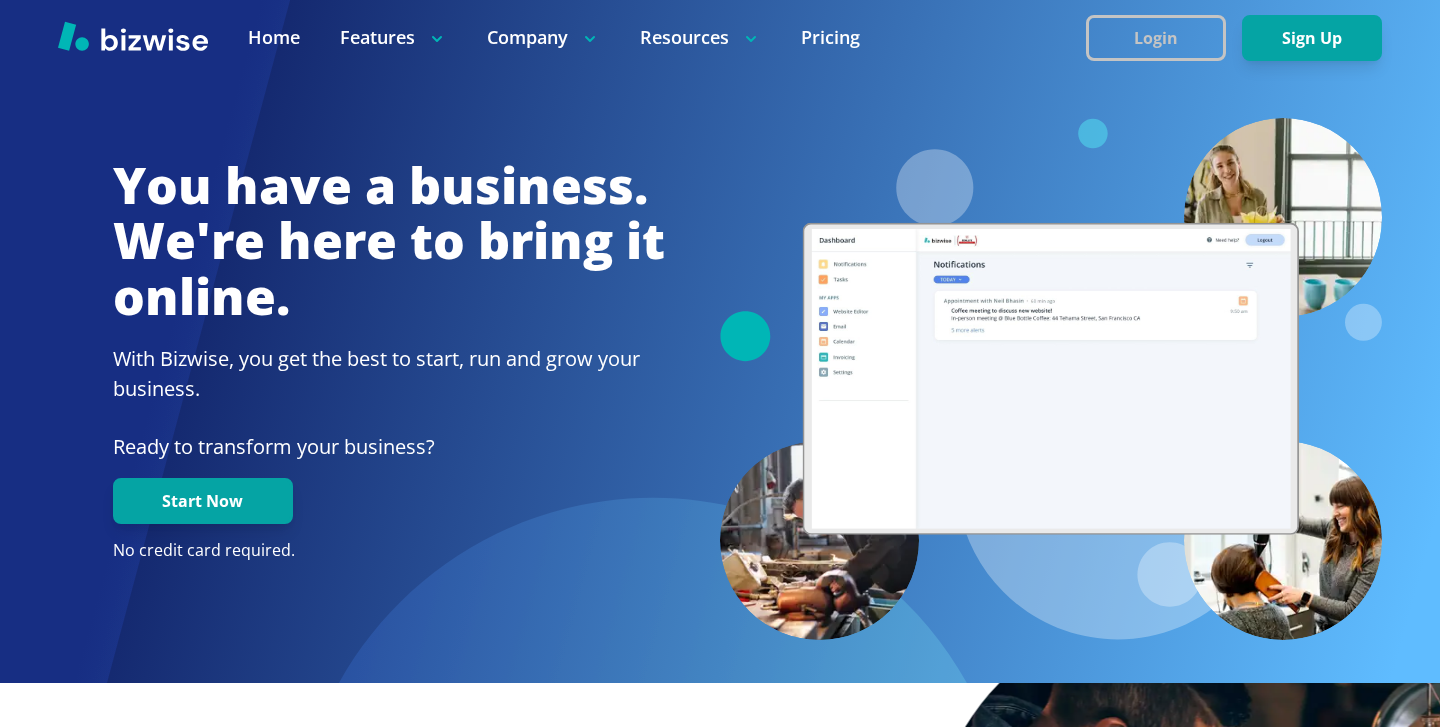 scroll, scrollTop: 0, scrollLeft: 0, axis: both 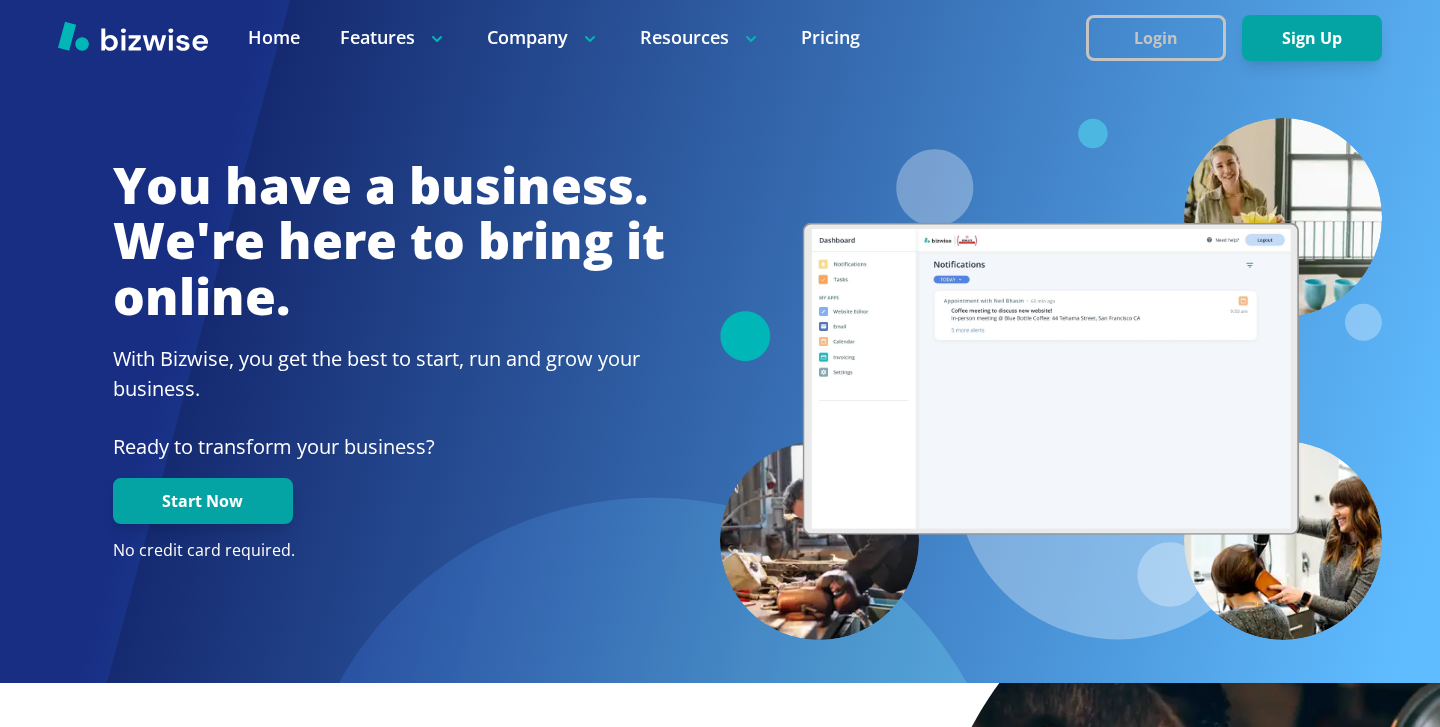 click on "Login" at bounding box center (1156, 38) 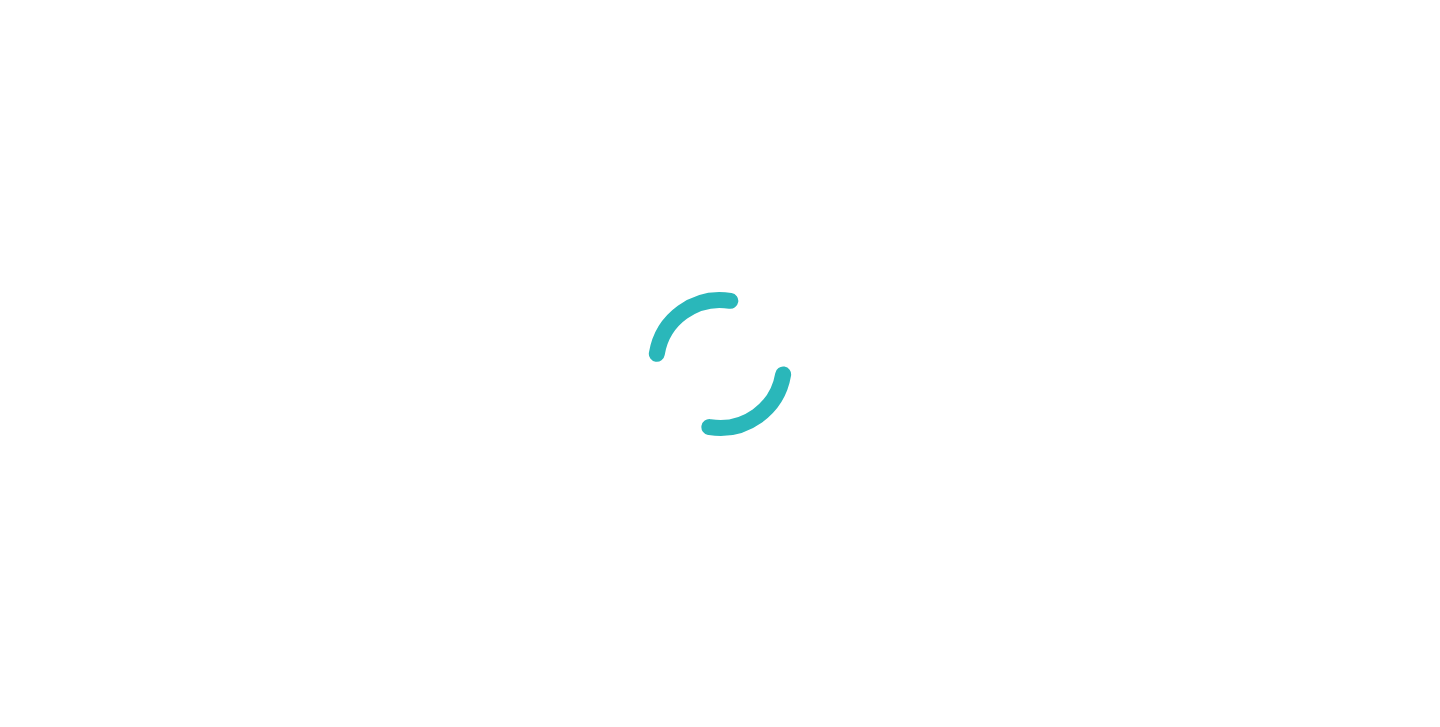 scroll, scrollTop: 0, scrollLeft: 0, axis: both 